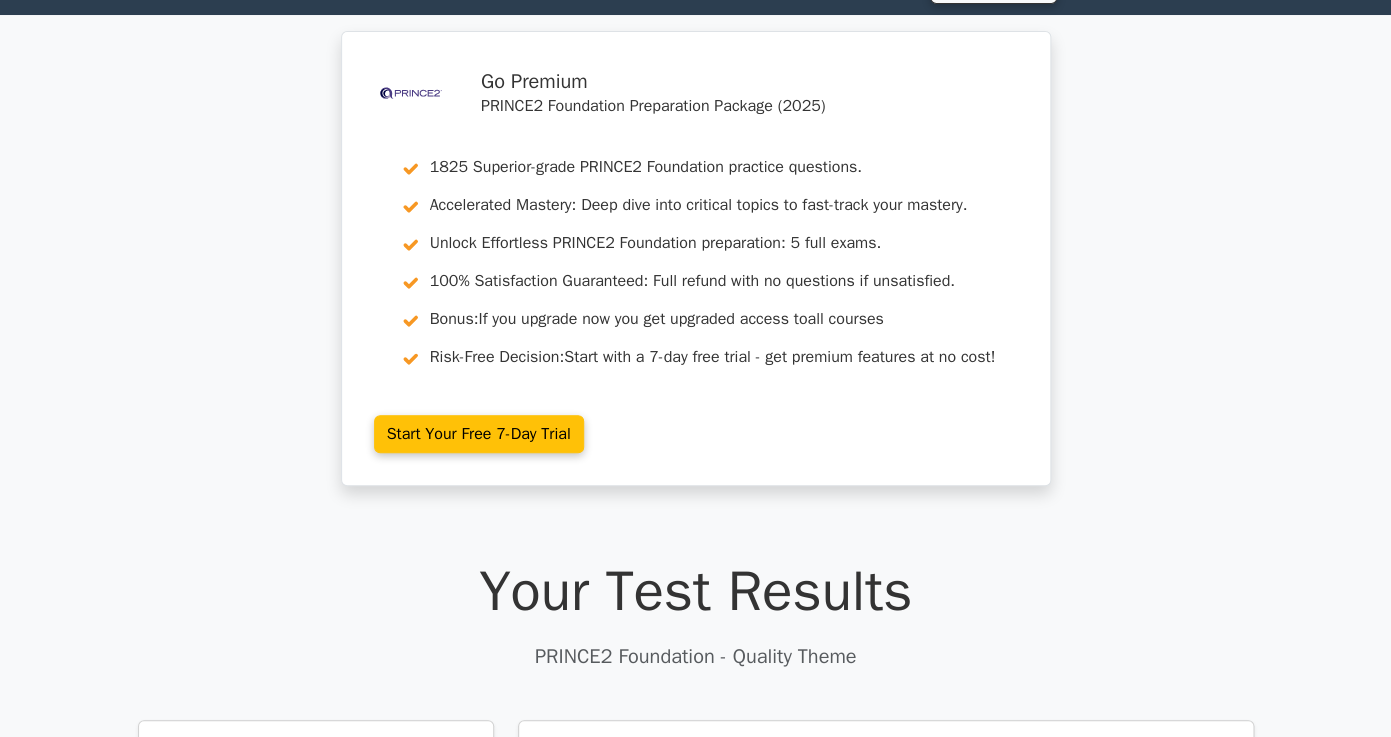 scroll, scrollTop: 0, scrollLeft: 0, axis: both 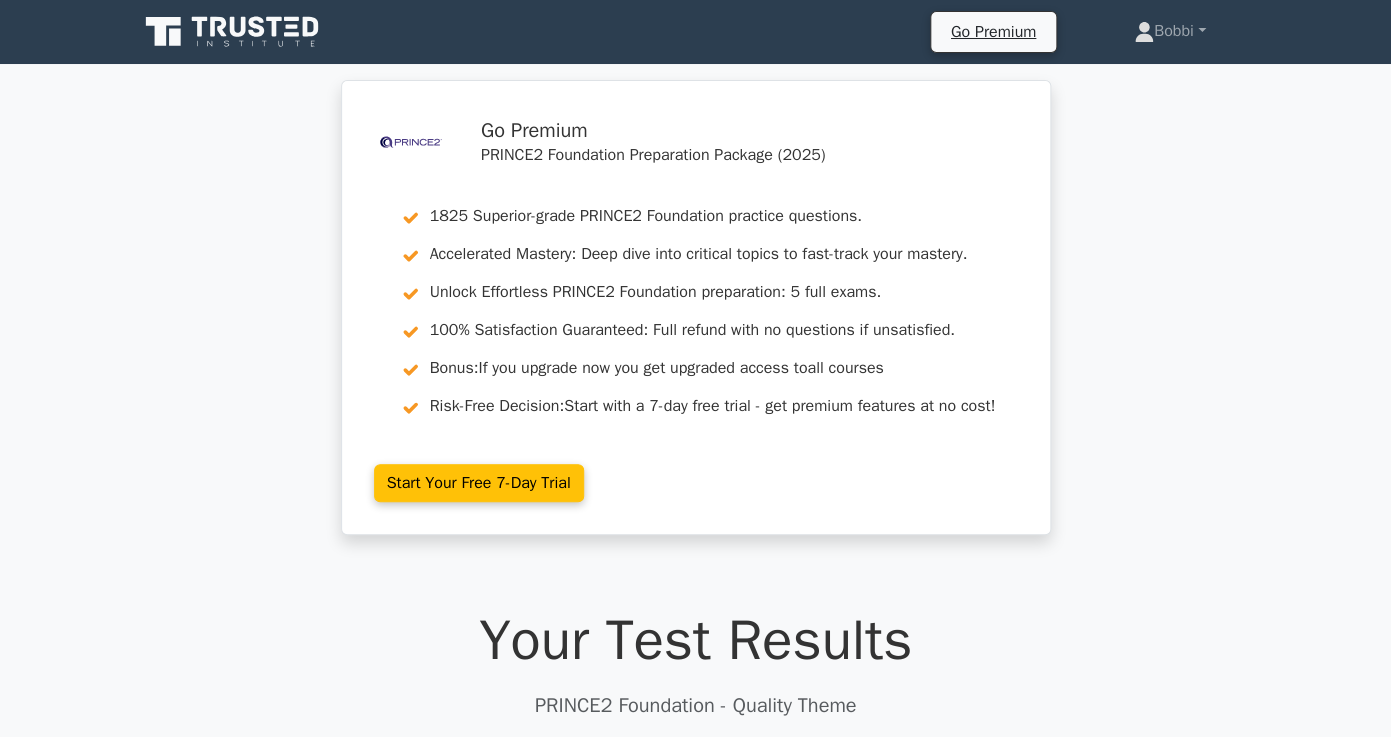 click 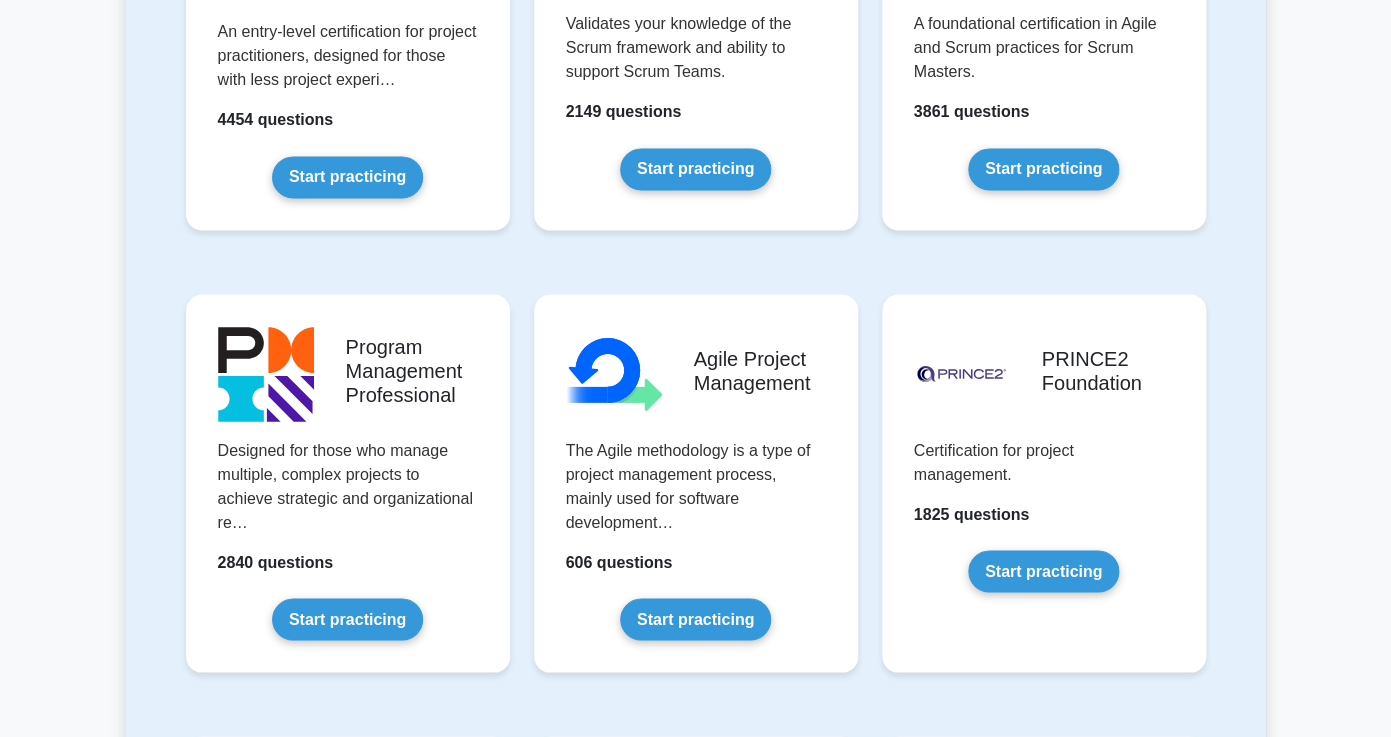 scroll, scrollTop: 1094, scrollLeft: 0, axis: vertical 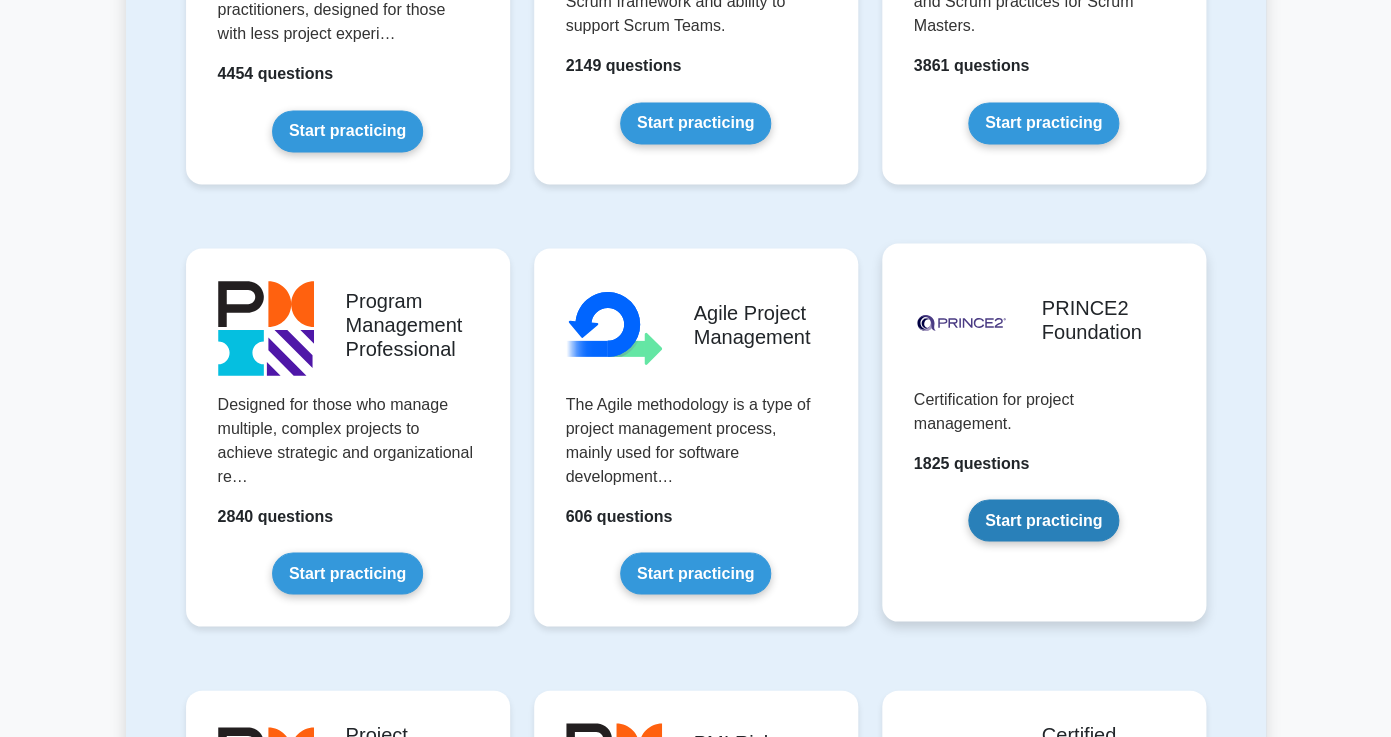 click on "Start practicing" at bounding box center (1043, 520) 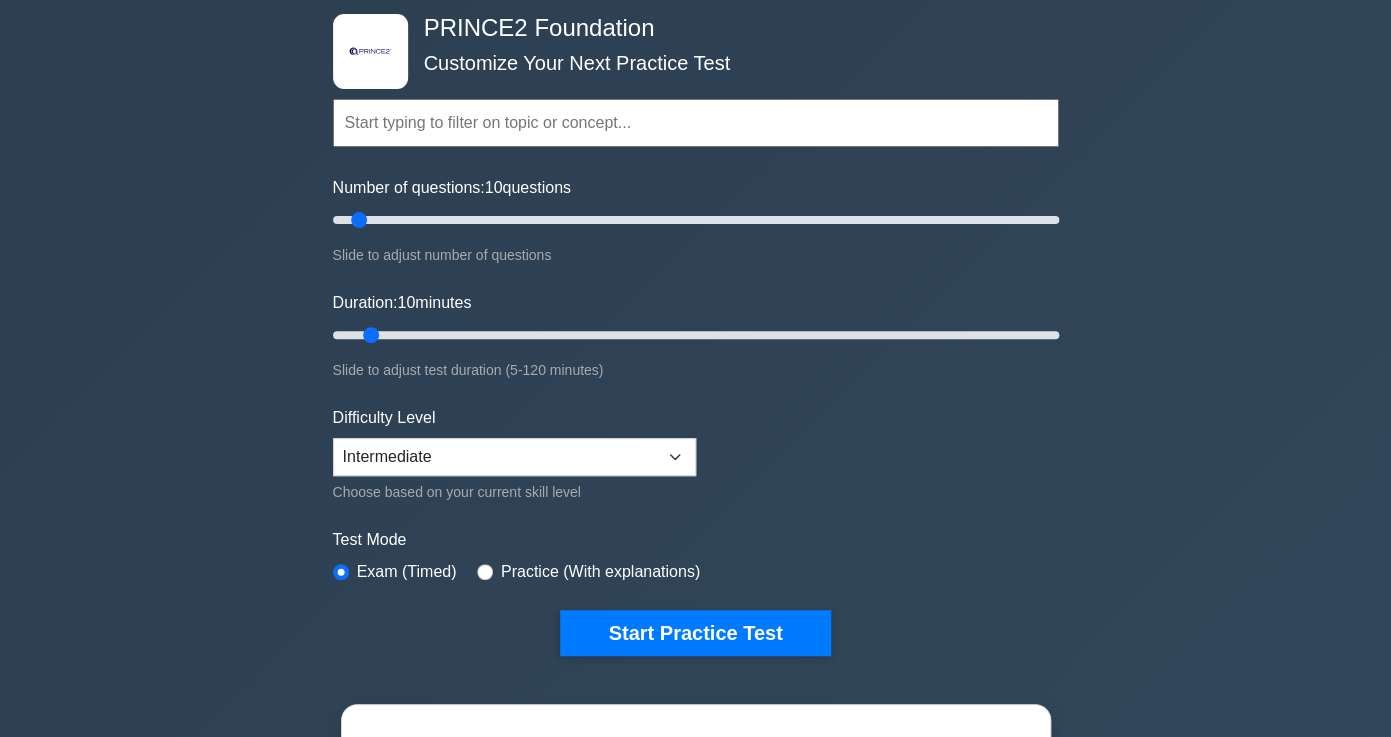 scroll, scrollTop: 102, scrollLeft: 0, axis: vertical 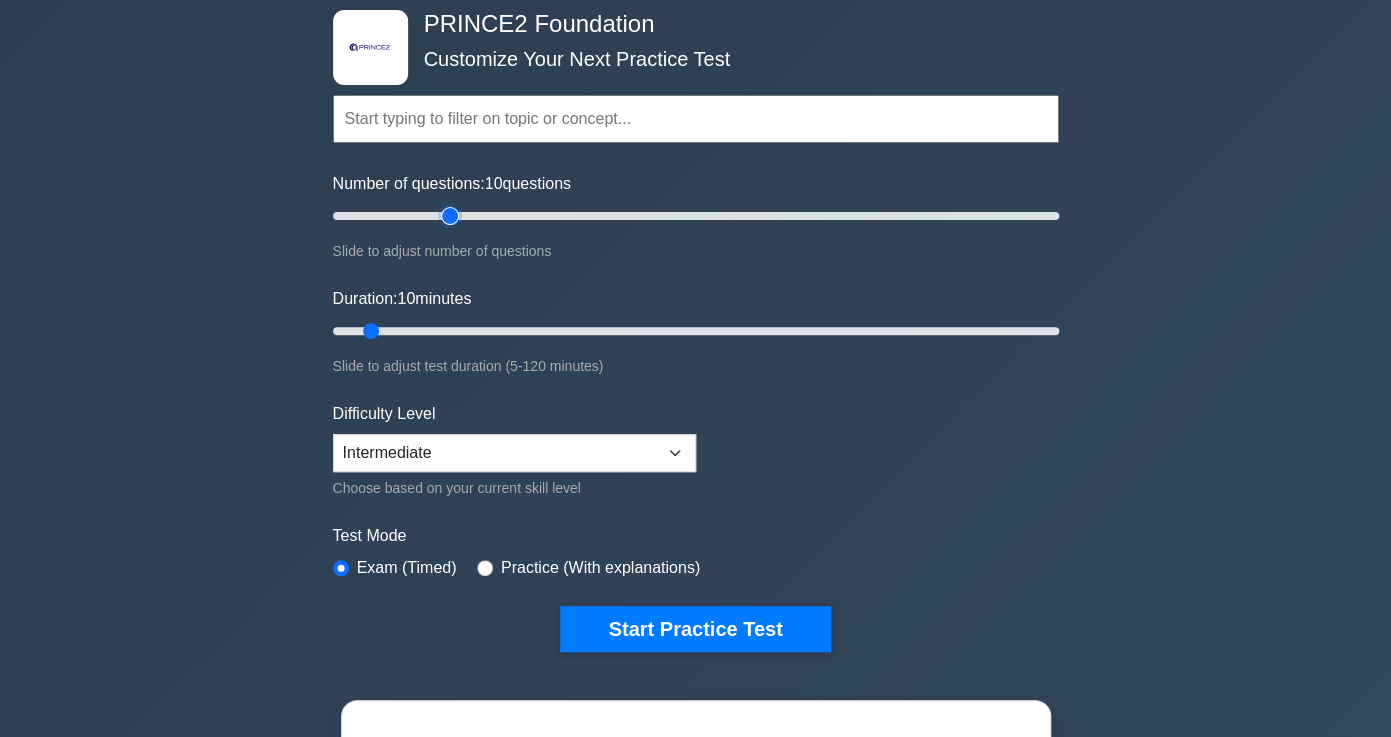 click on "Number of questions:  10  questions" at bounding box center [696, 216] 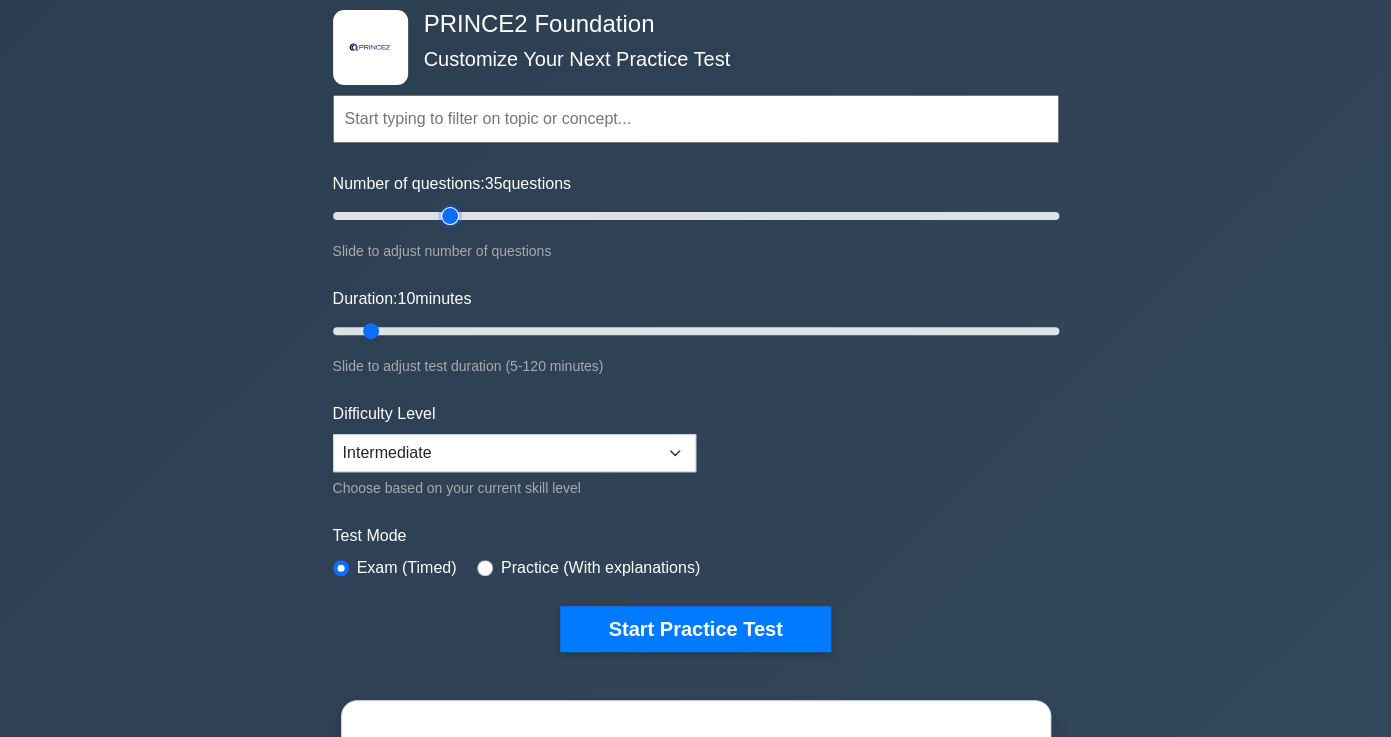 click on "Number of questions:  35  questions" at bounding box center (696, 216) 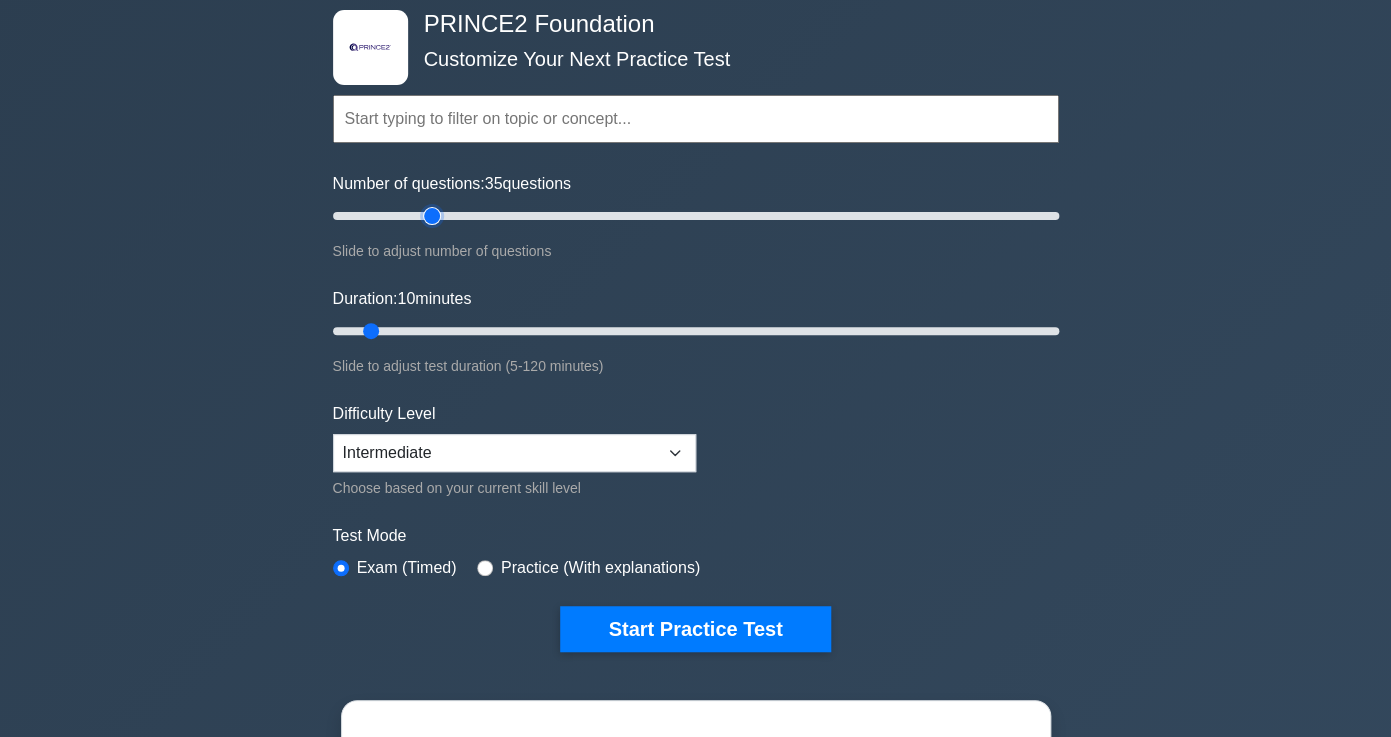 type on "30" 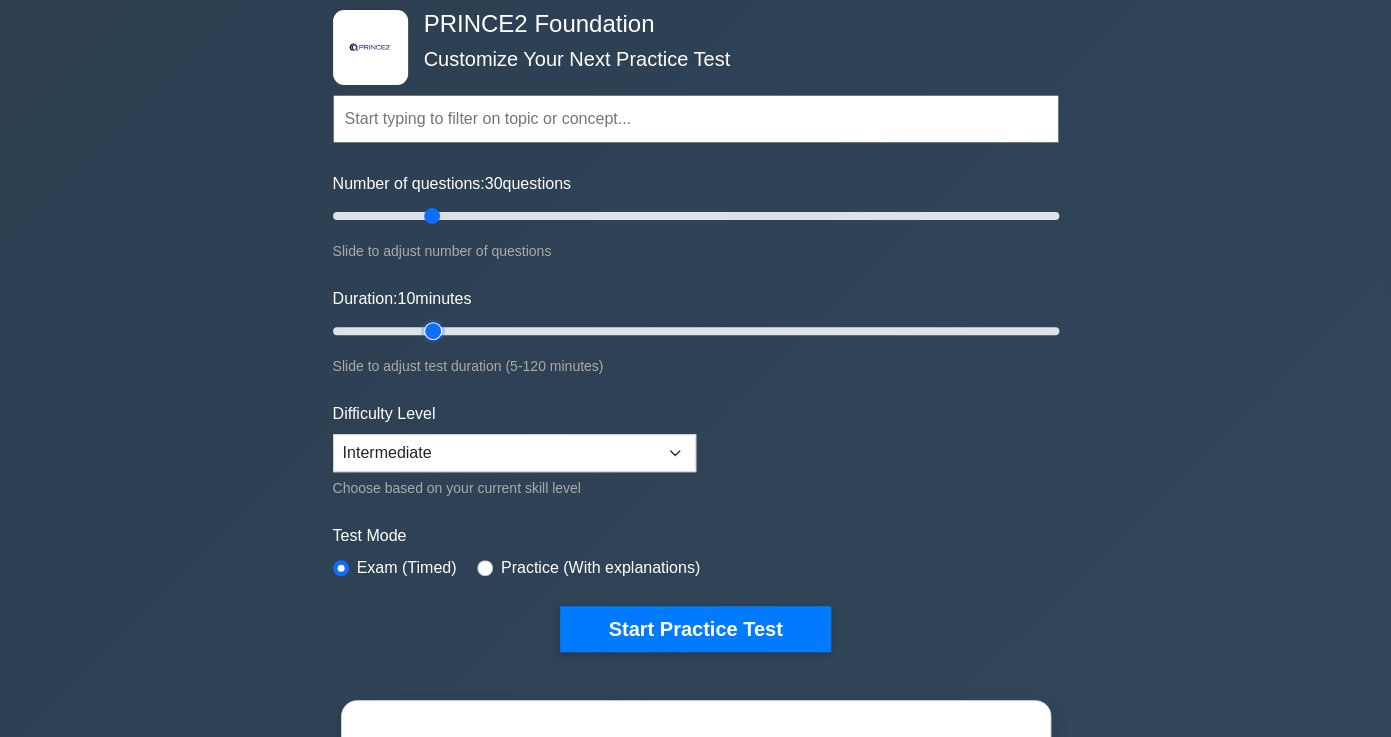click on "Duration:  10  minutes" at bounding box center [696, 331] 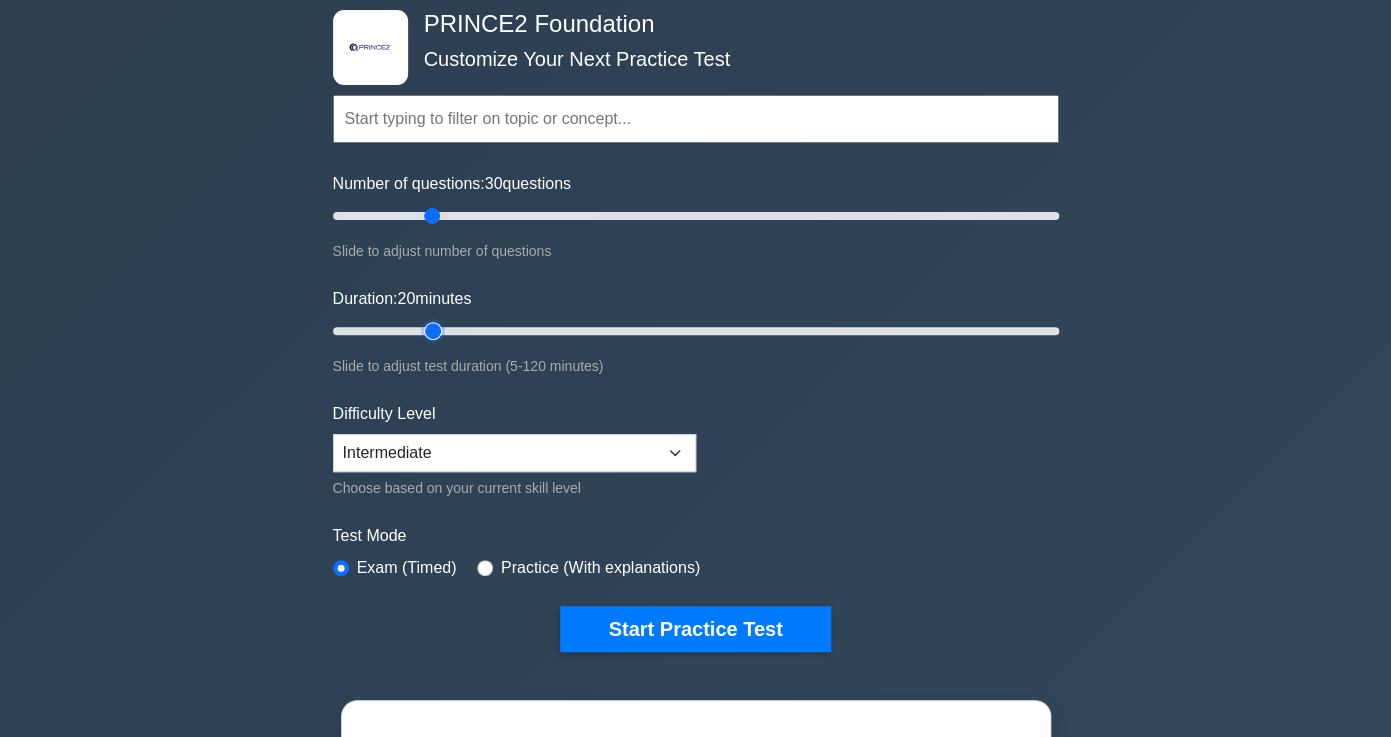 click on "Duration:  20  minutes" at bounding box center [696, 331] 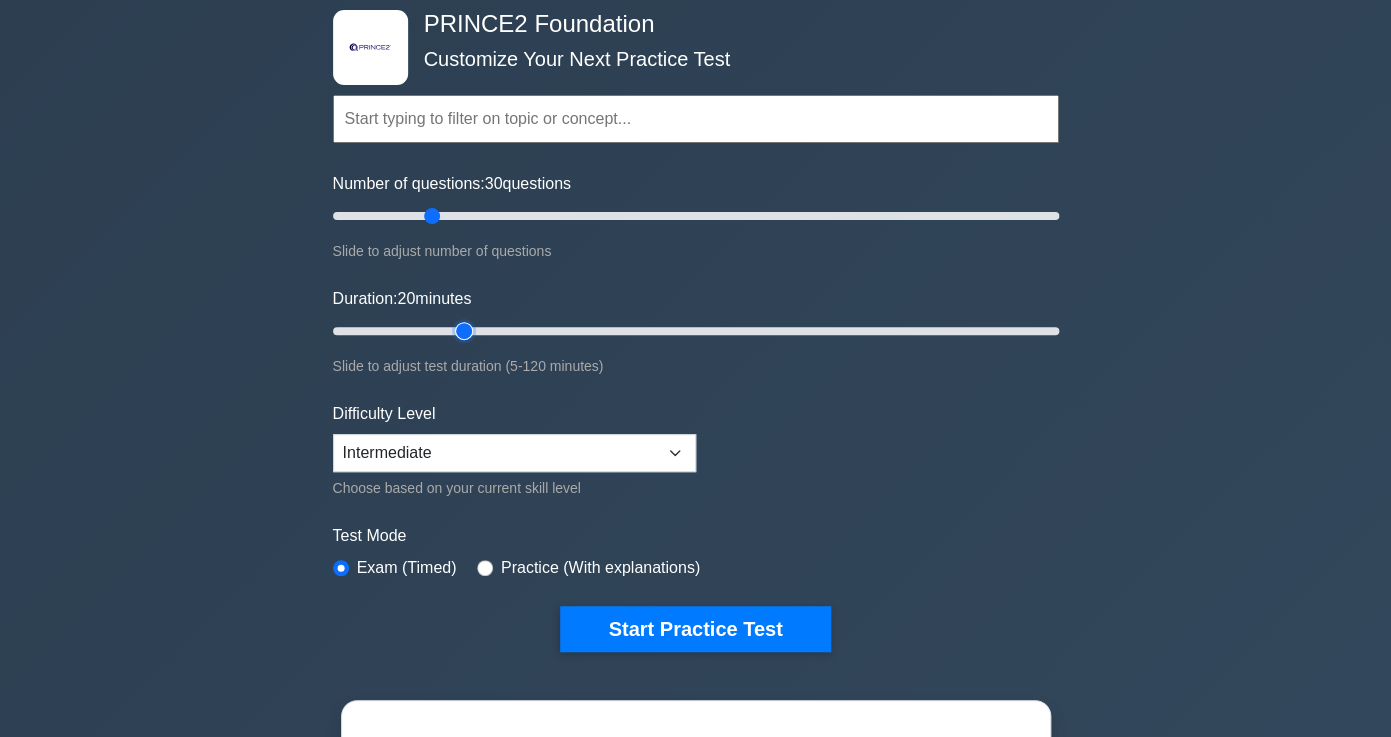 click on "Duration:  20  minutes" at bounding box center (696, 331) 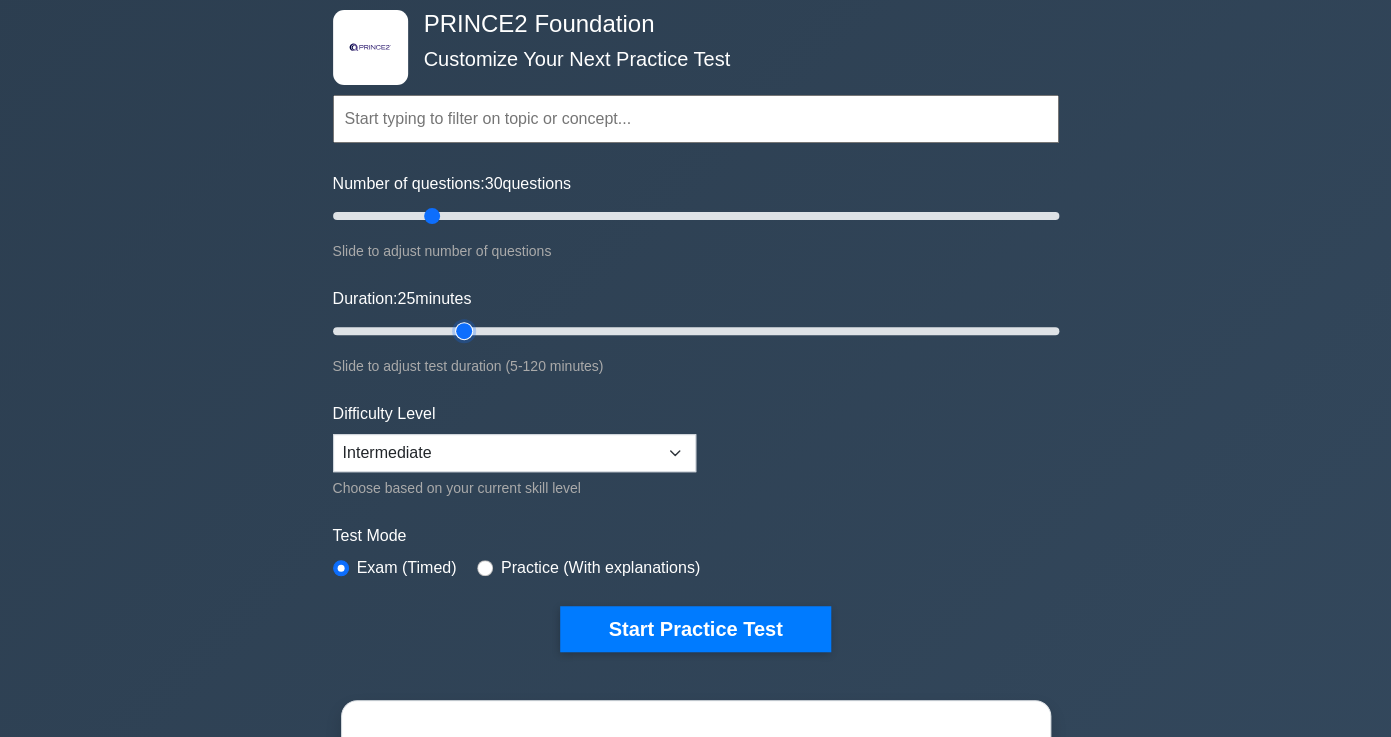 click on "Duration:  25  minutes" at bounding box center (696, 331) 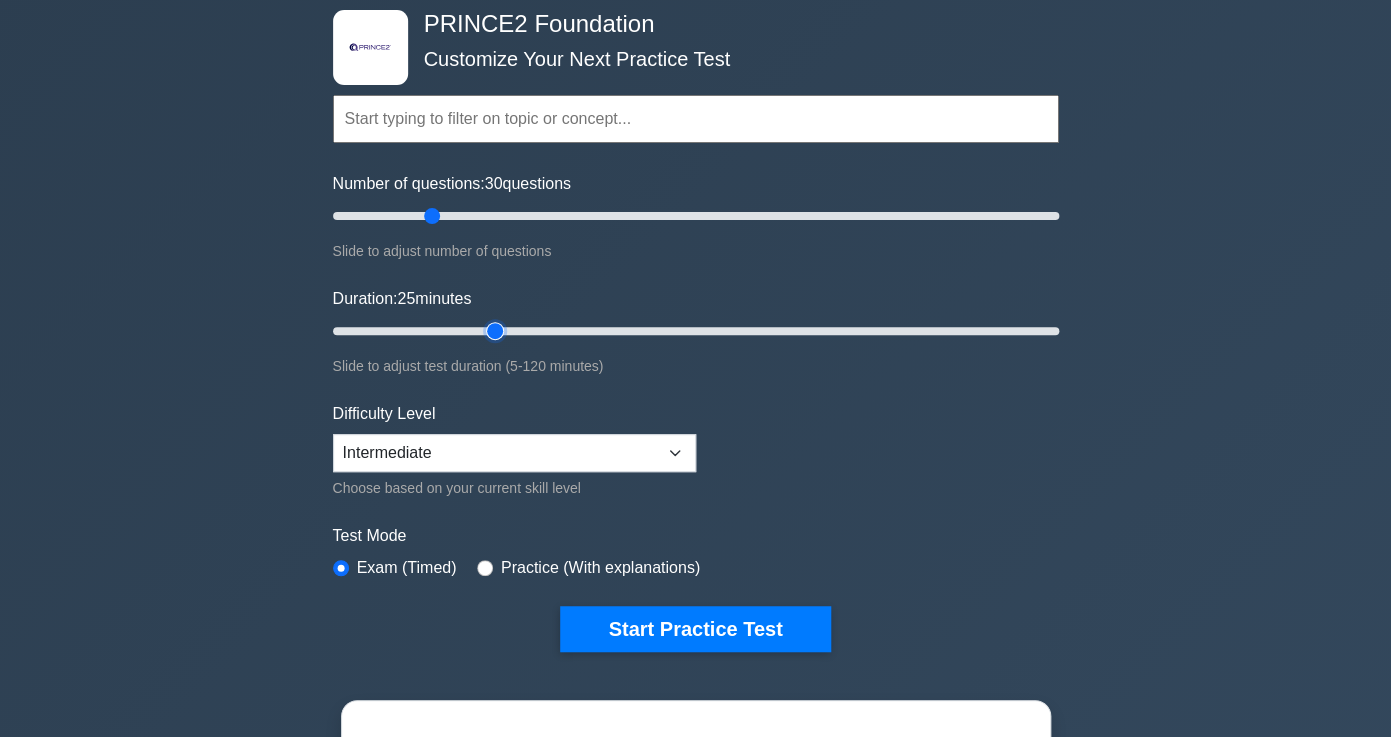 type on "30" 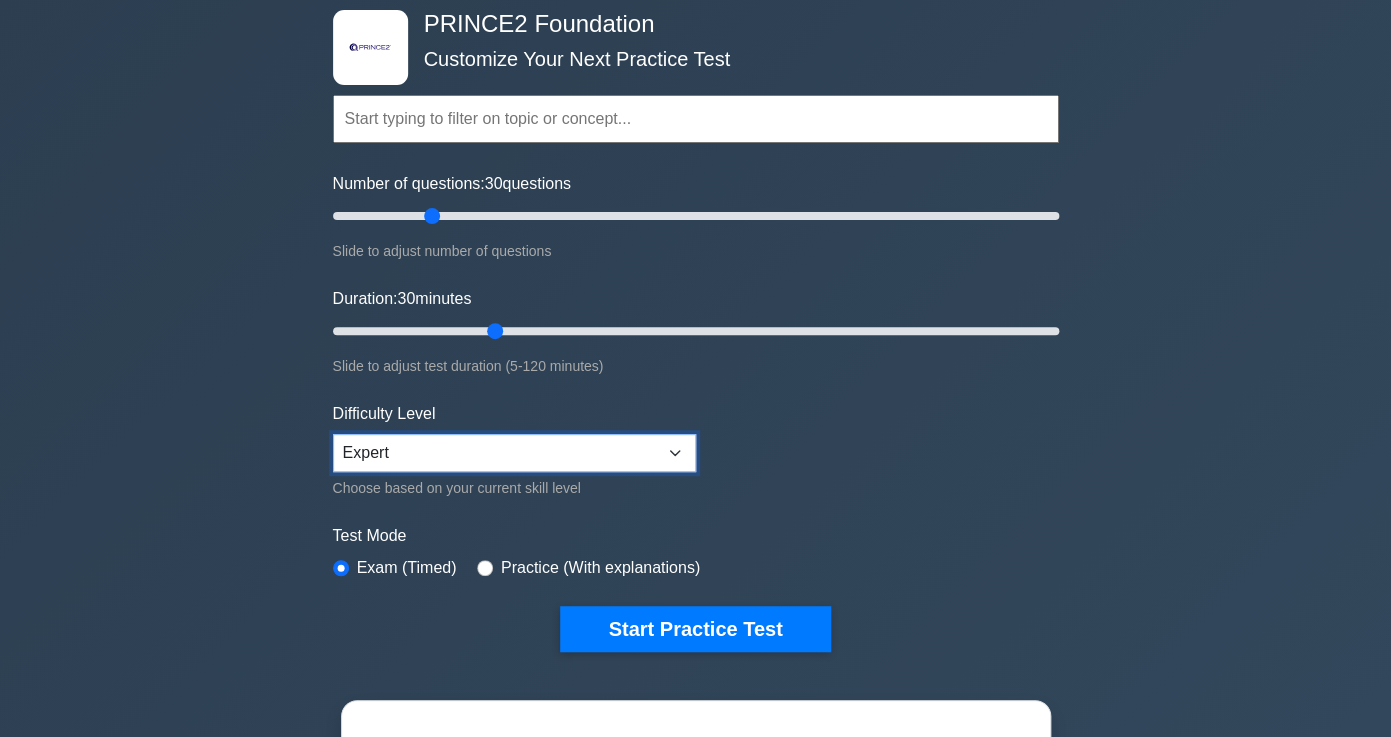click on "Expert" at bounding box center [0, 0] 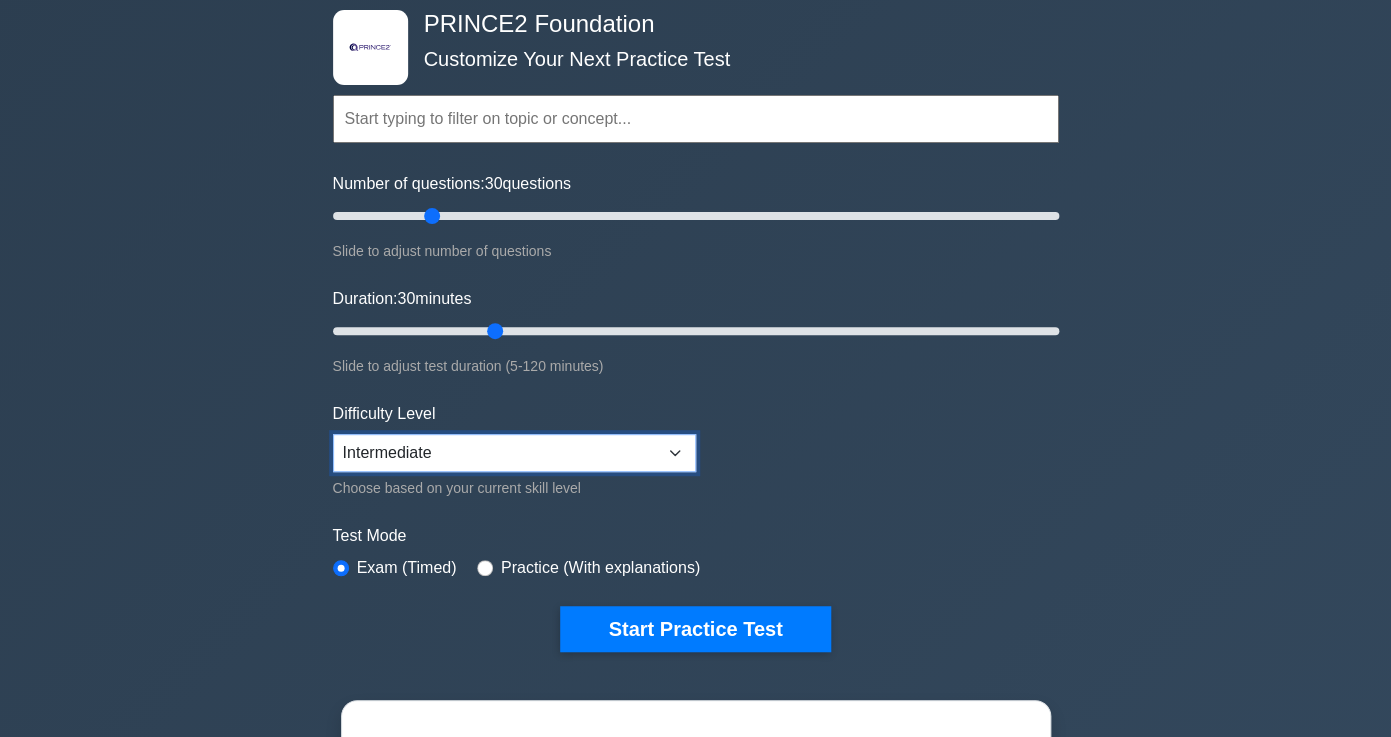 click on "Intermediate" at bounding box center [0, 0] 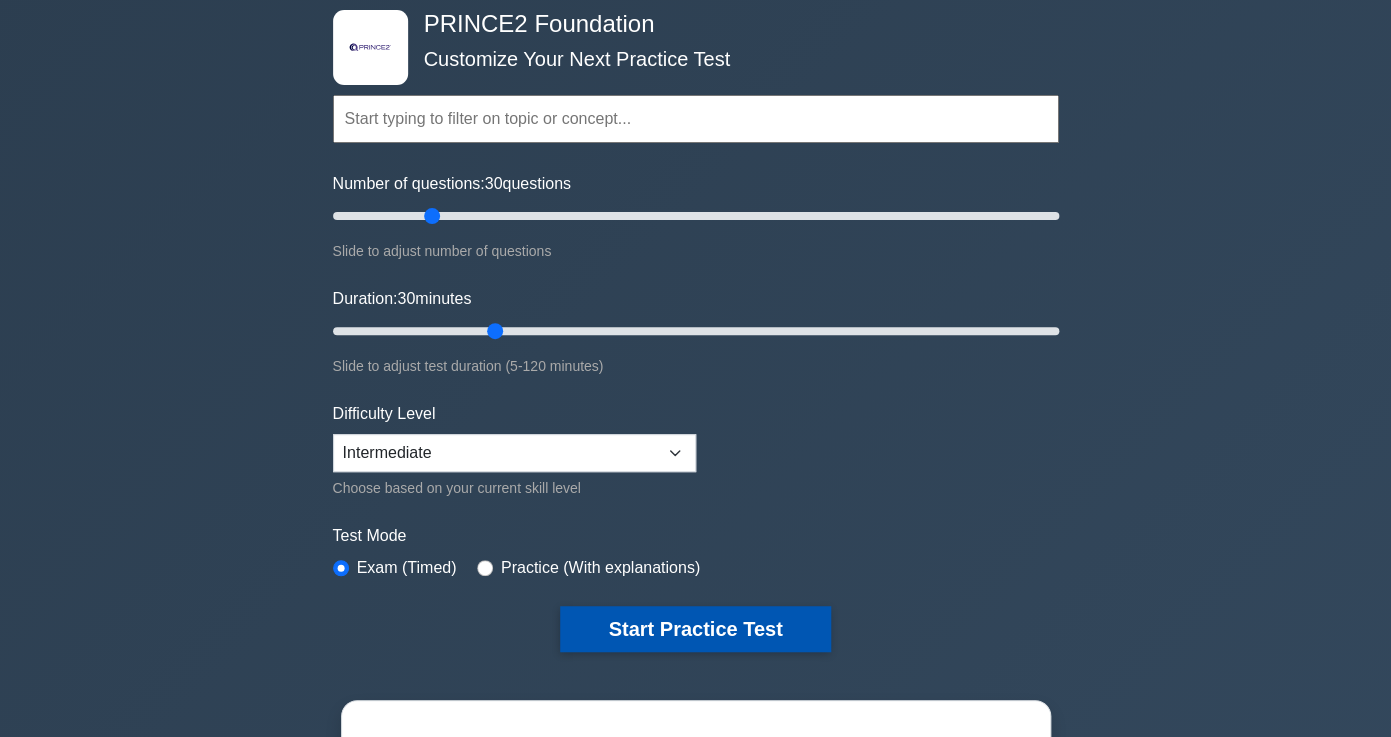 click on "Start Practice Test" at bounding box center (695, 629) 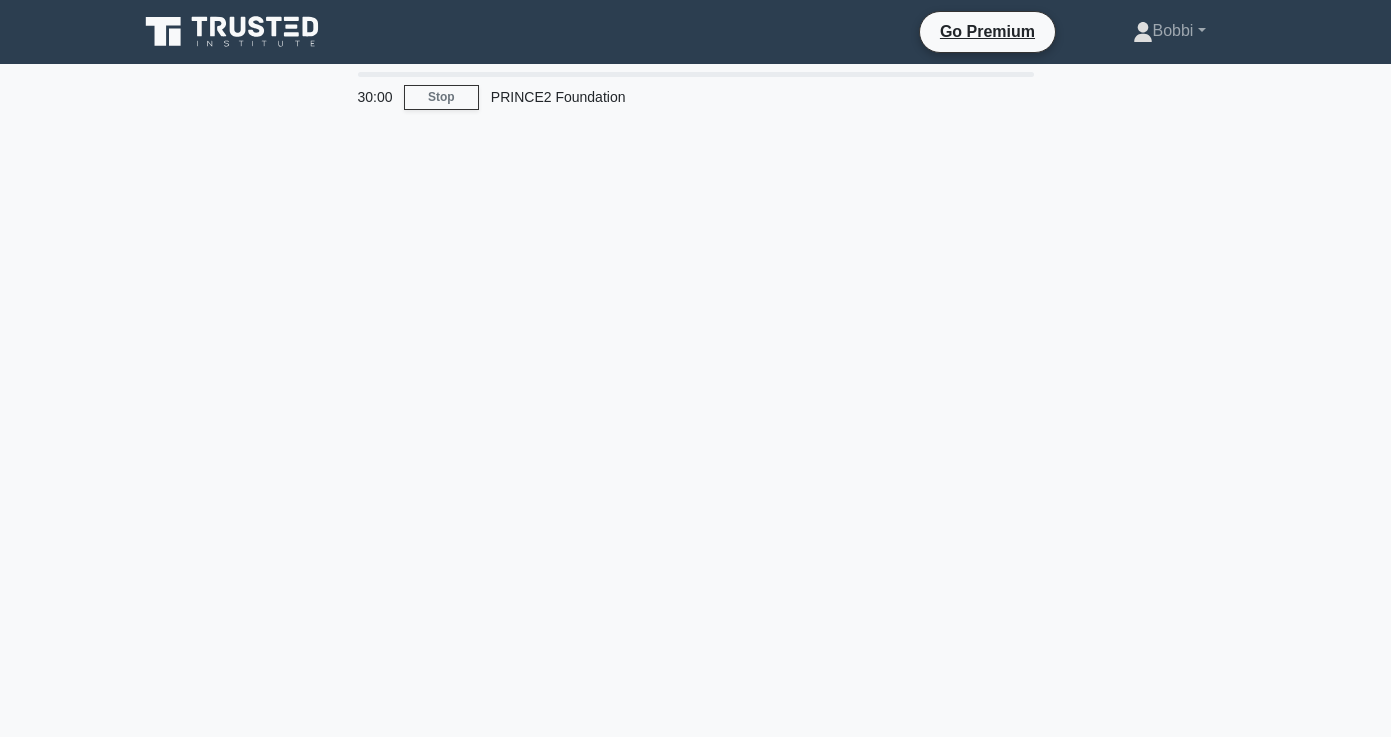 scroll, scrollTop: 0, scrollLeft: 0, axis: both 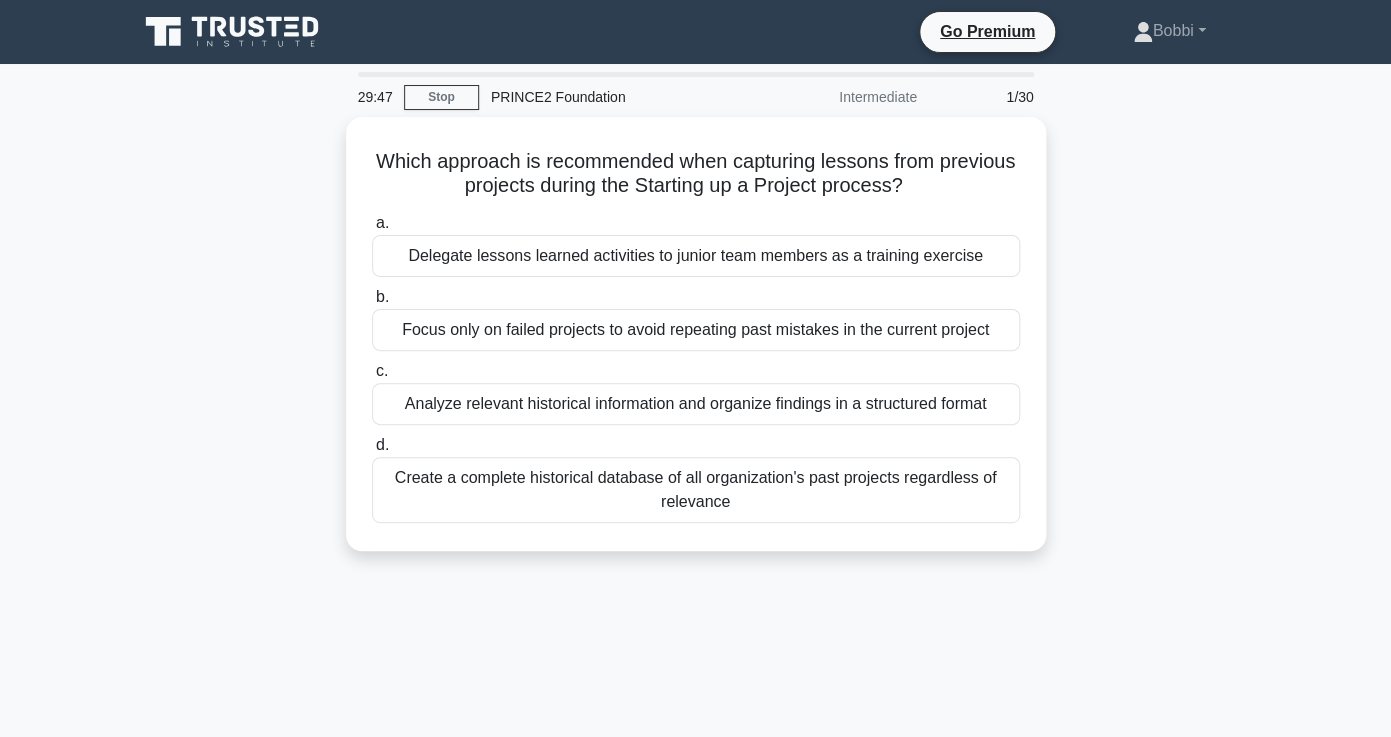 click on "Which approach is recommended when capturing lessons from previous projects during the Starting up a Project process? a. Delegate lessons learned activities to junior team members as a training exercise b." at bounding box center [696, 346] 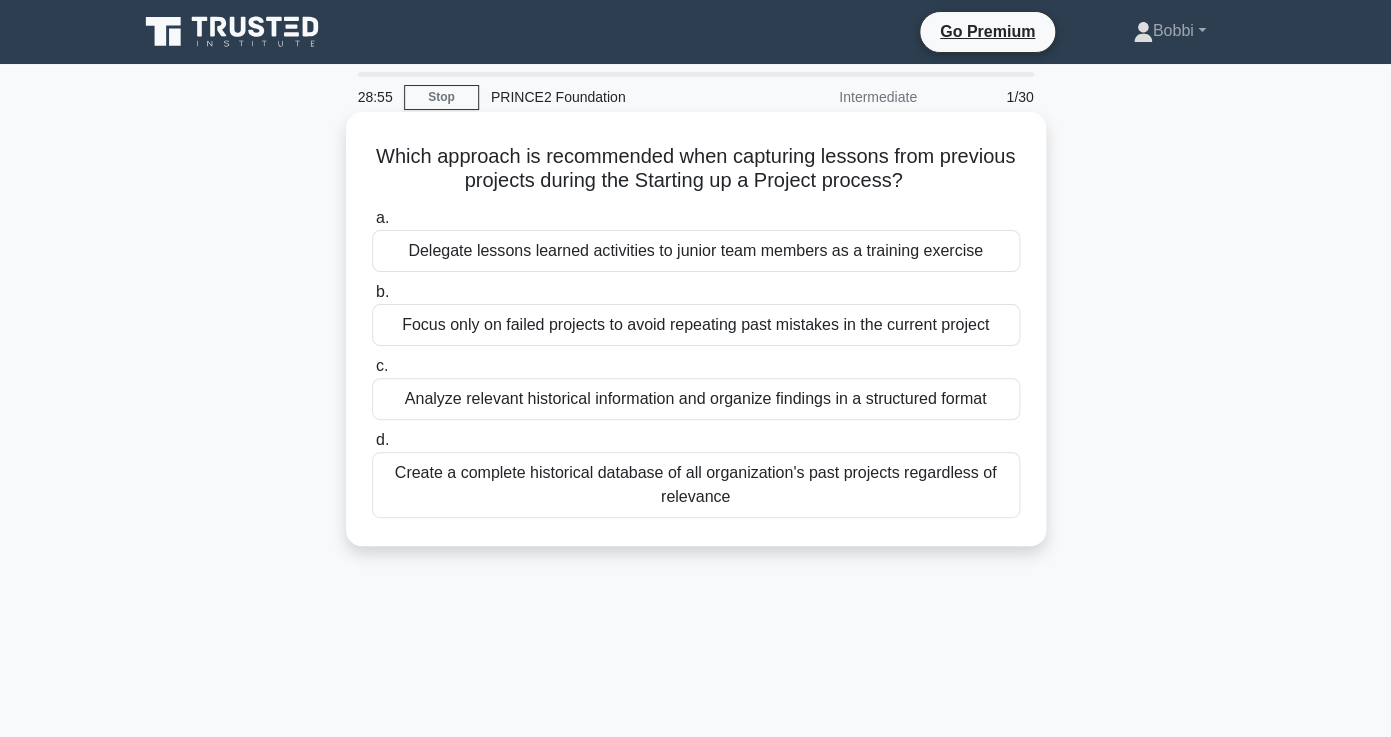 click on "Analyze relevant historical information and organize findings in a structured format" at bounding box center (696, 399) 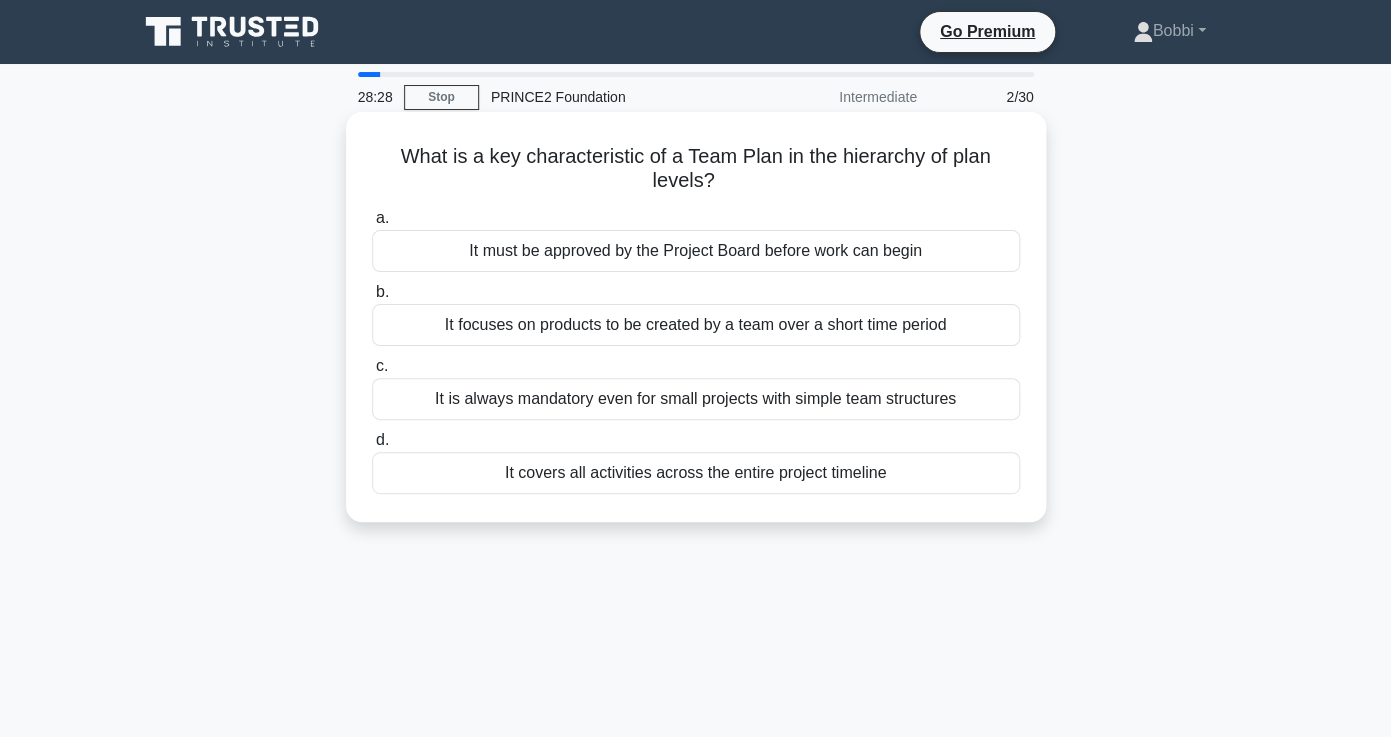 click on "It must be approved by the Project Board before work can begin" at bounding box center (696, 251) 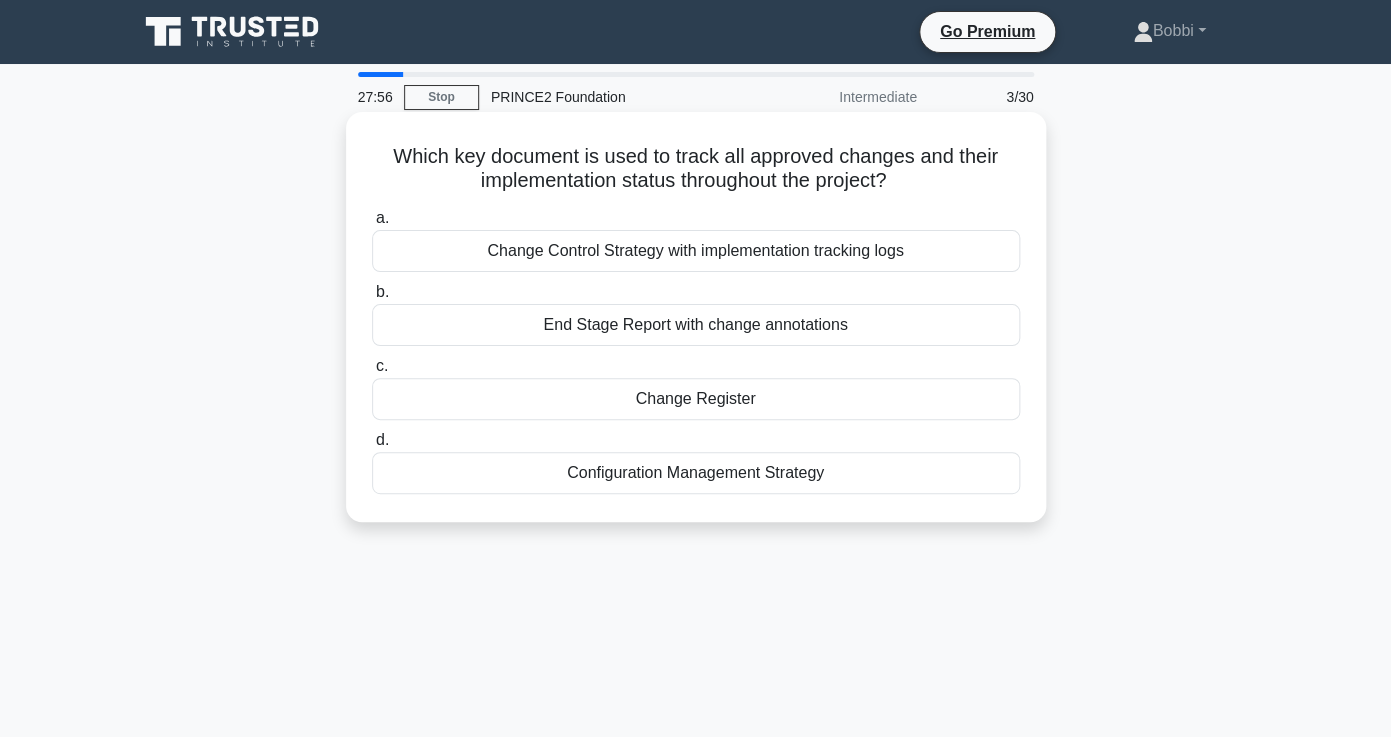 click on "Change Register" at bounding box center (696, 399) 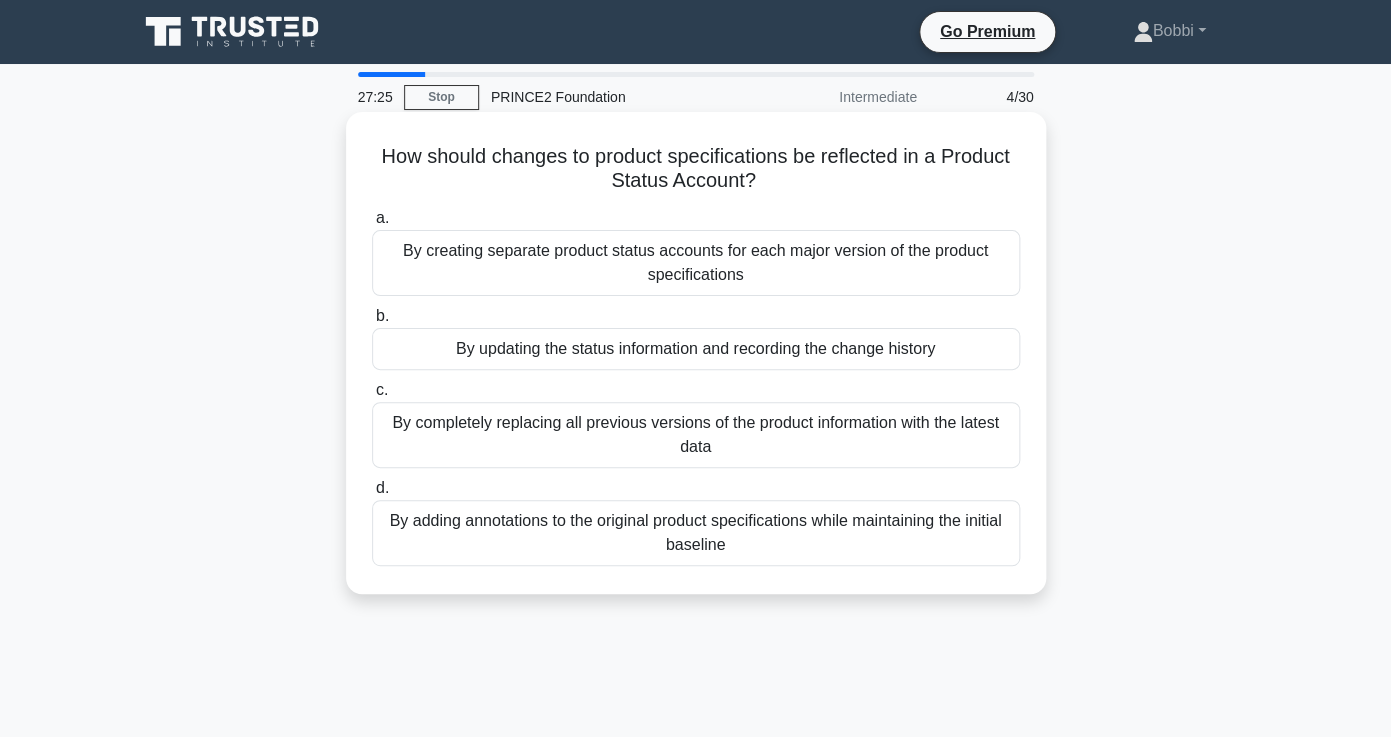 click on "By adding annotations to the original product specifications while maintaining the initial baseline" at bounding box center (696, 533) 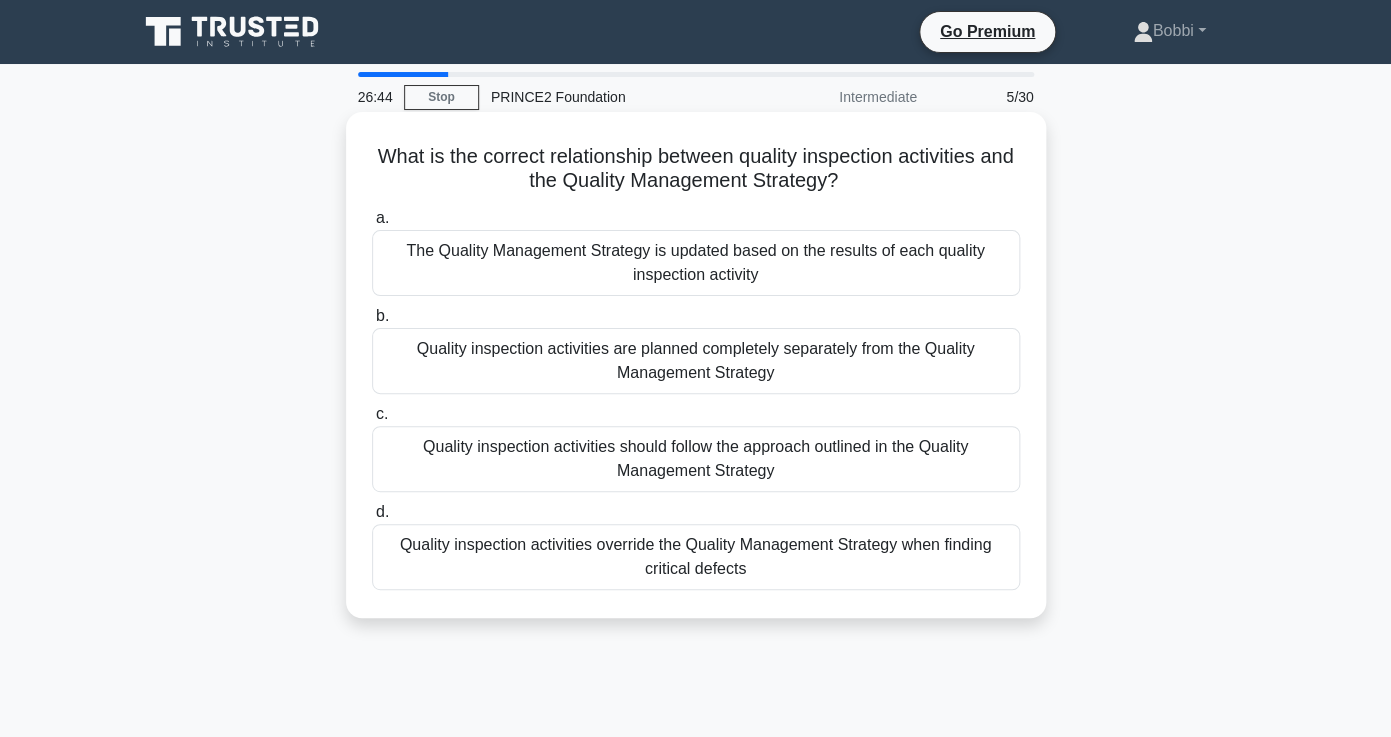 click on "Quality inspection activities should follow the approach outlined in the Quality Management Strategy" at bounding box center [696, 459] 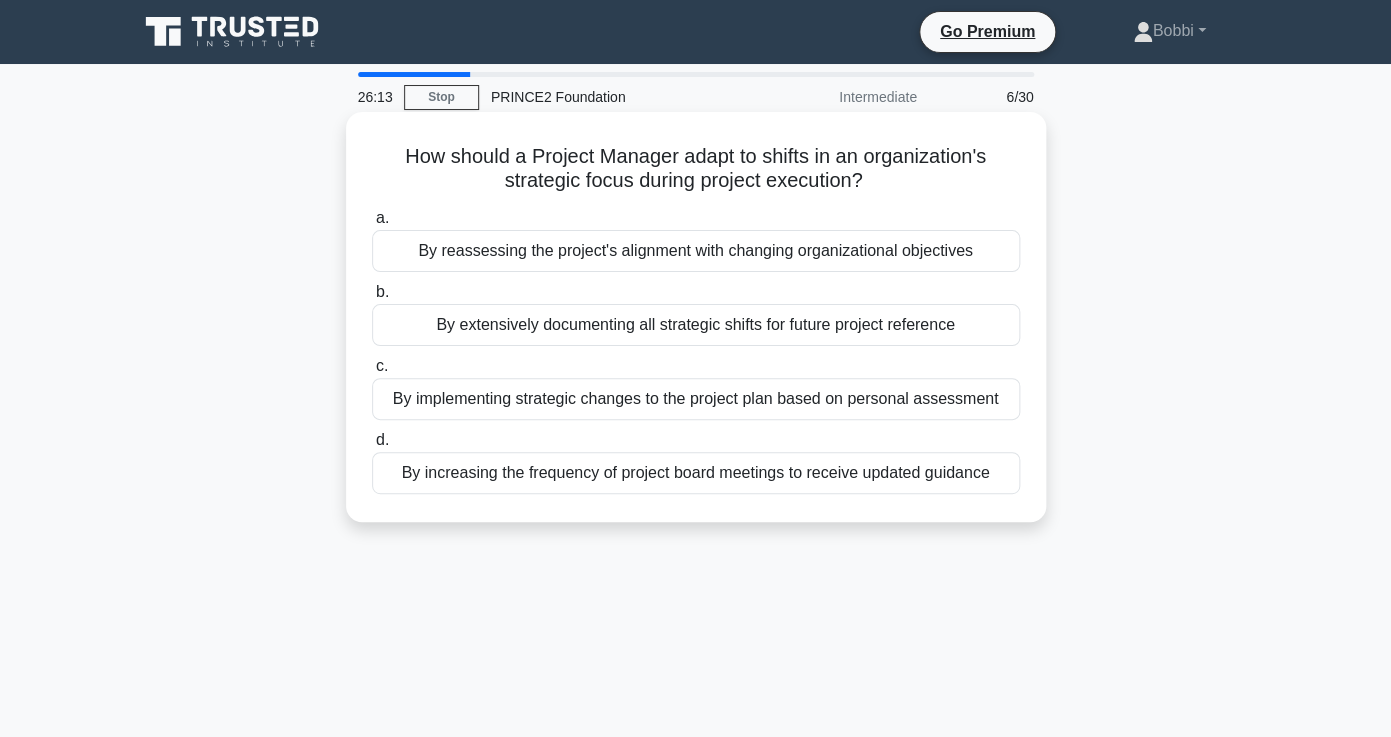 click on "By increasing the frequency of project board meetings to receive updated guidance" at bounding box center (696, 473) 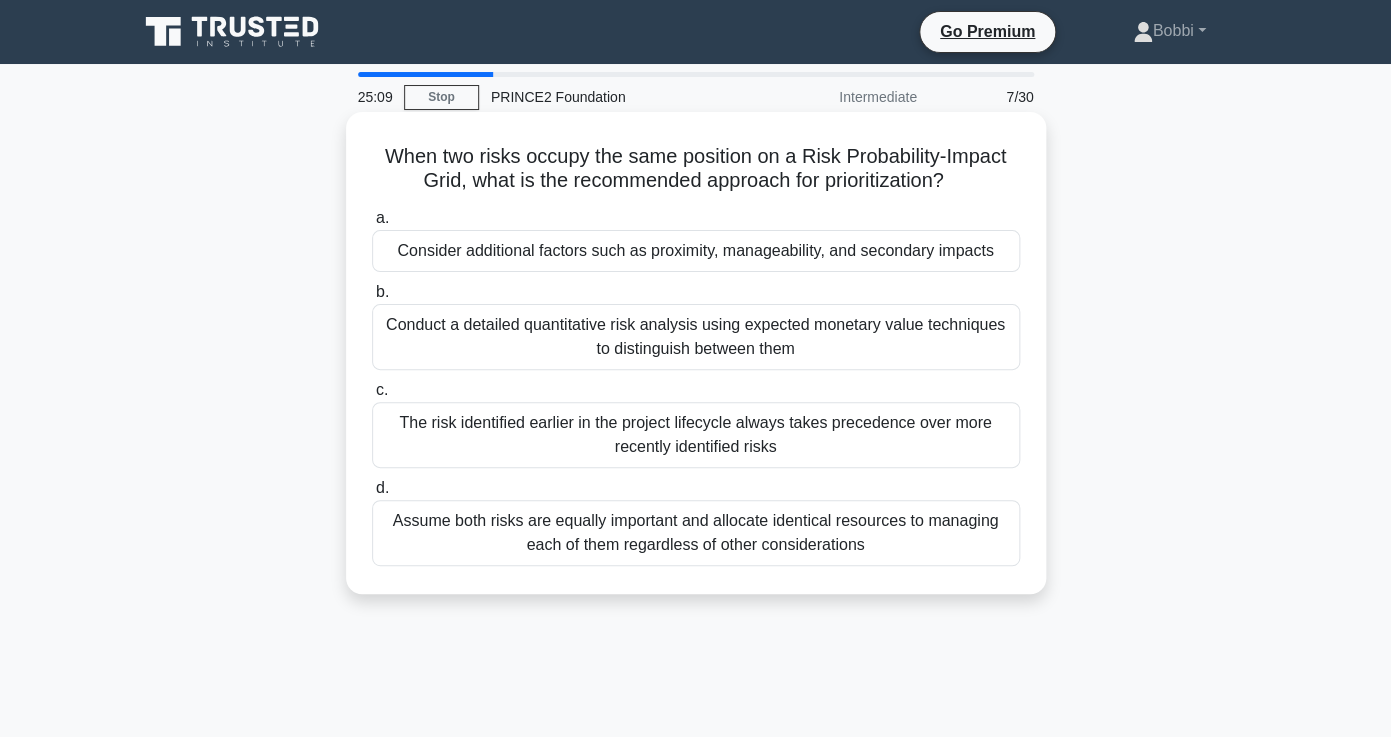 click on "Consider additional factors such as proximity, manageability, and secondary impacts" at bounding box center [696, 251] 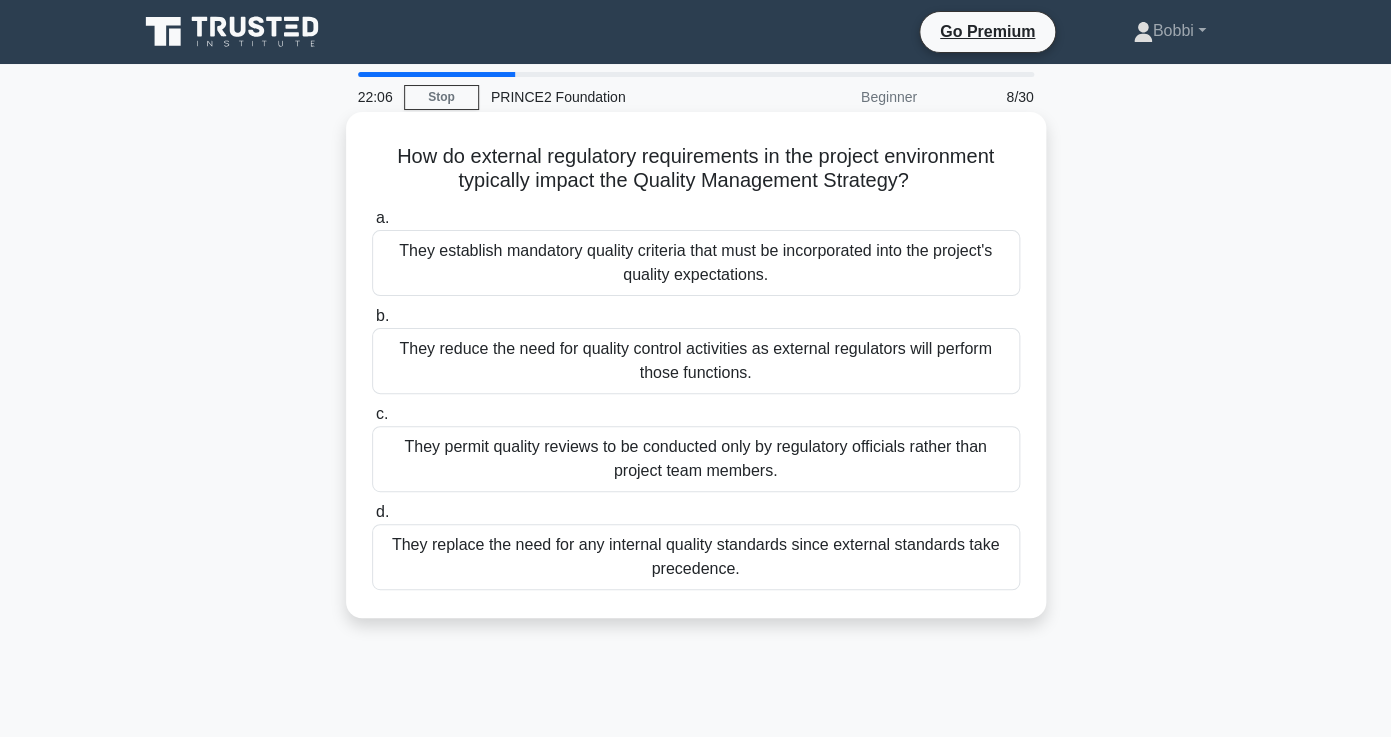 click on "They establish mandatory quality criteria that must be incorporated into the project's quality expectations." at bounding box center [696, 263] 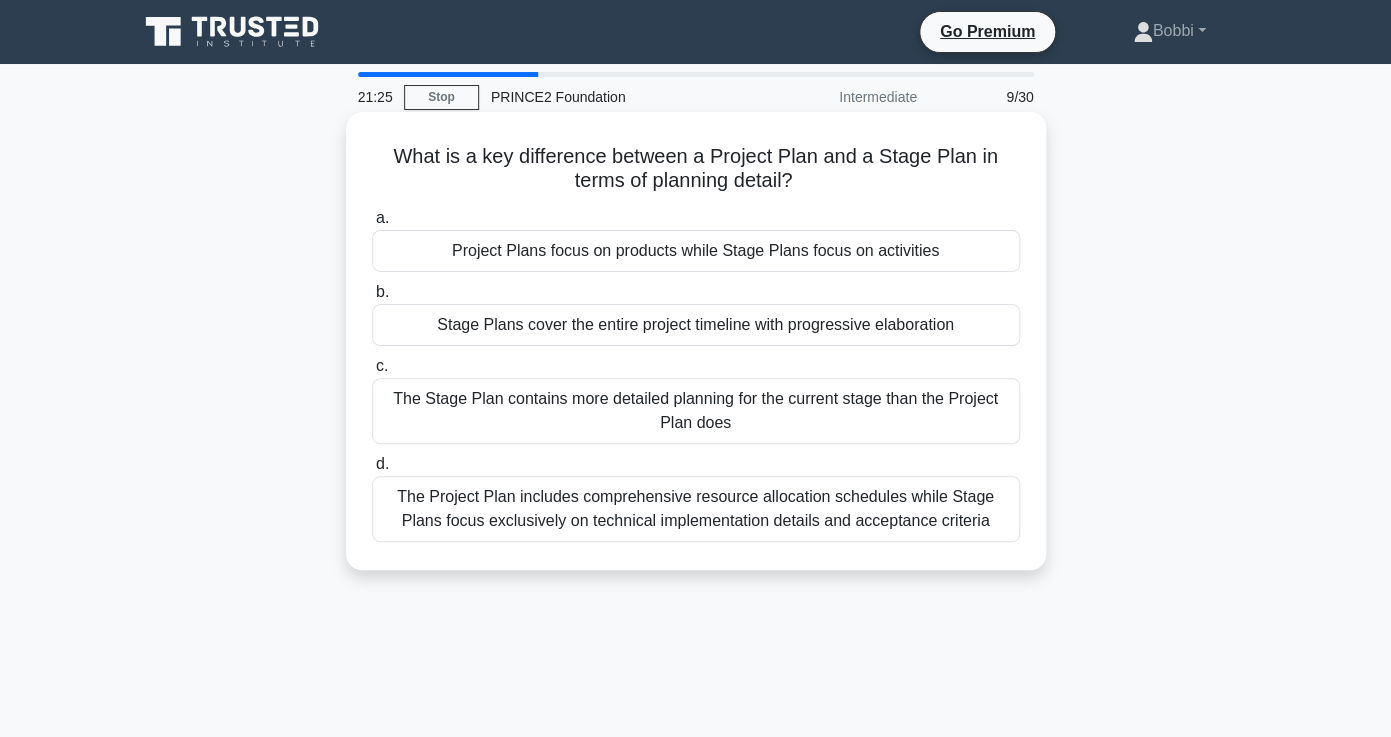 click on "The Project Plan includes comprehensive resource allocation schedules while Stage Plans focus exclusively on technical implementation details and acceptance criteria" at bounding box center (696, 509) 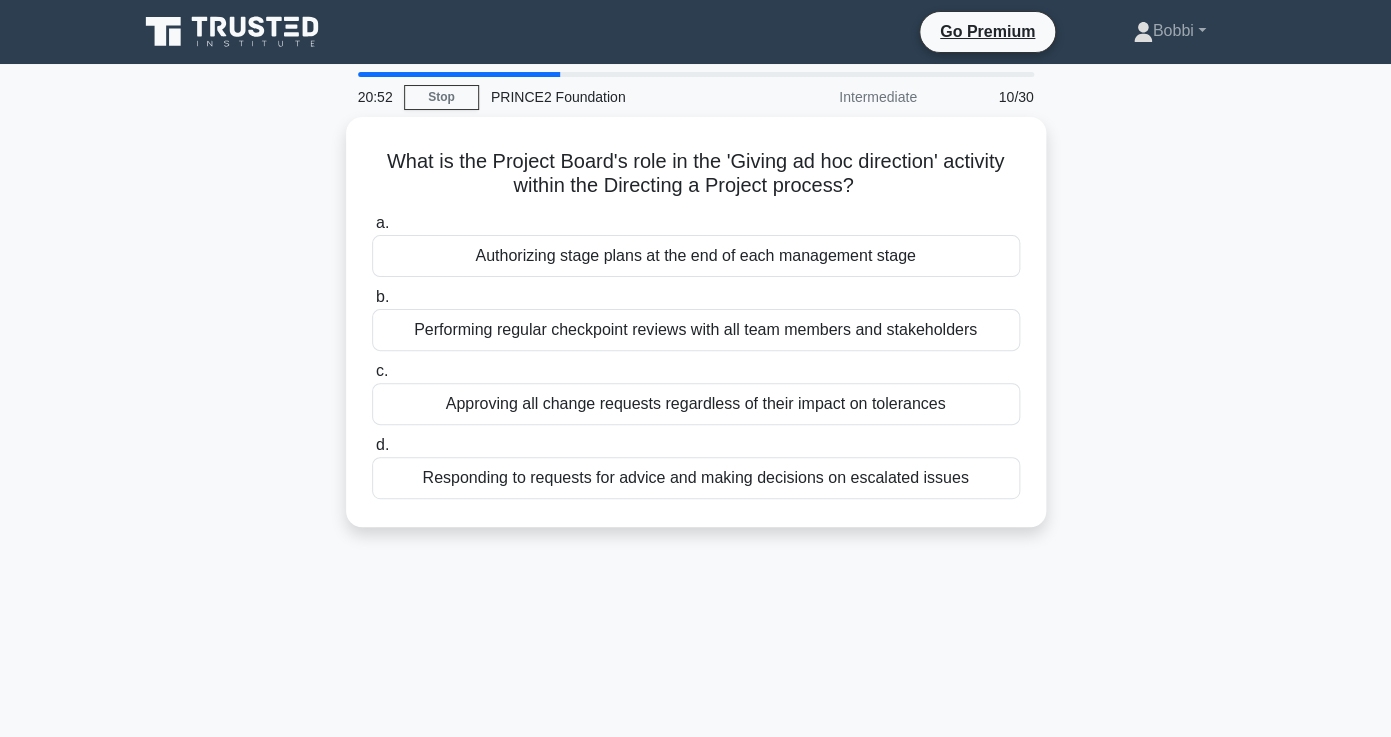 click on "[TIME]
Stop
PRINCE2 Foundation
Intermediate
10/30
What is the Project Board's role in the 'Giving ad hoc direction' activity within the Directing a Project process?
.spinner_0XTQ{transform-origin:center;animation:spinner_y6GP .75s linear infinite}@keyframes spinner_y6GP{100%{transform:rotate(360deg)}}
a.
b. c. d." at bounding box center (696, 572) 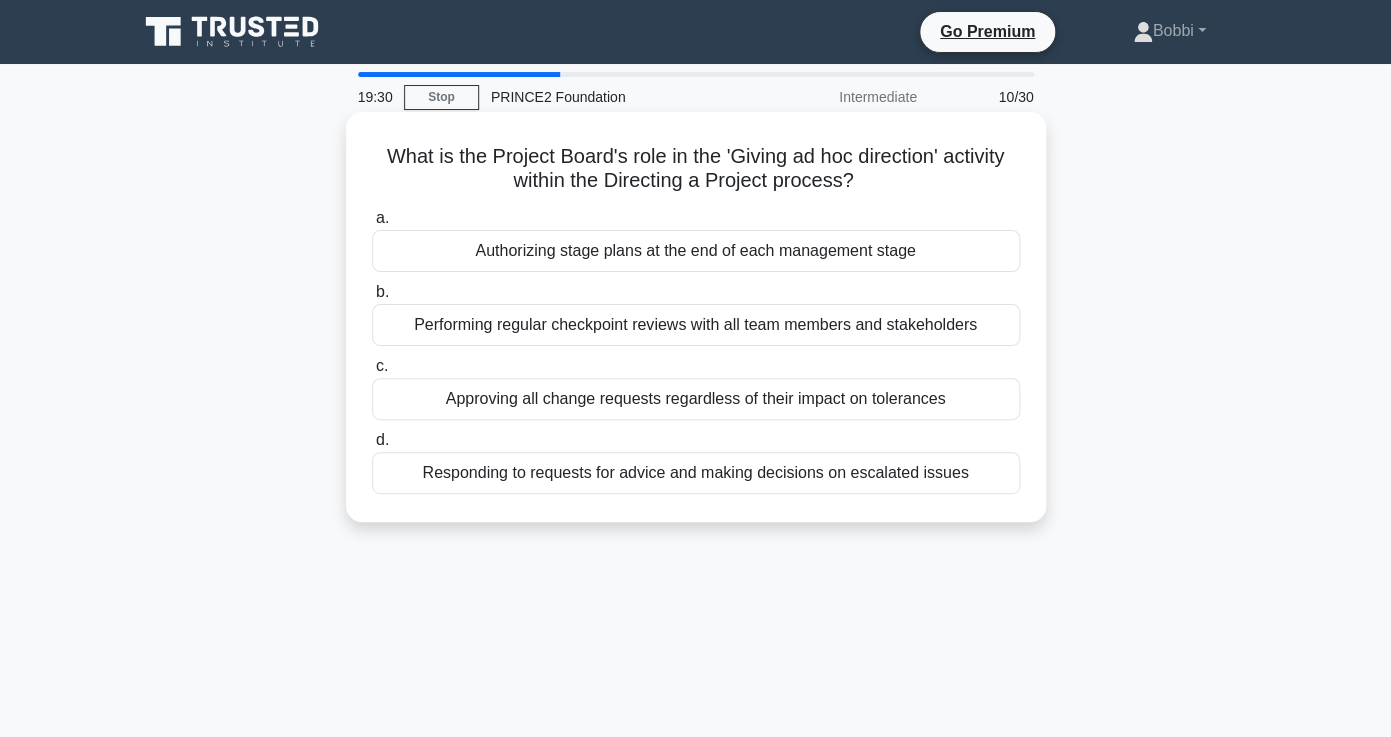 click on "Responding to requests for advice and making decisions on escalated issues" at bounding box center (696, 473) 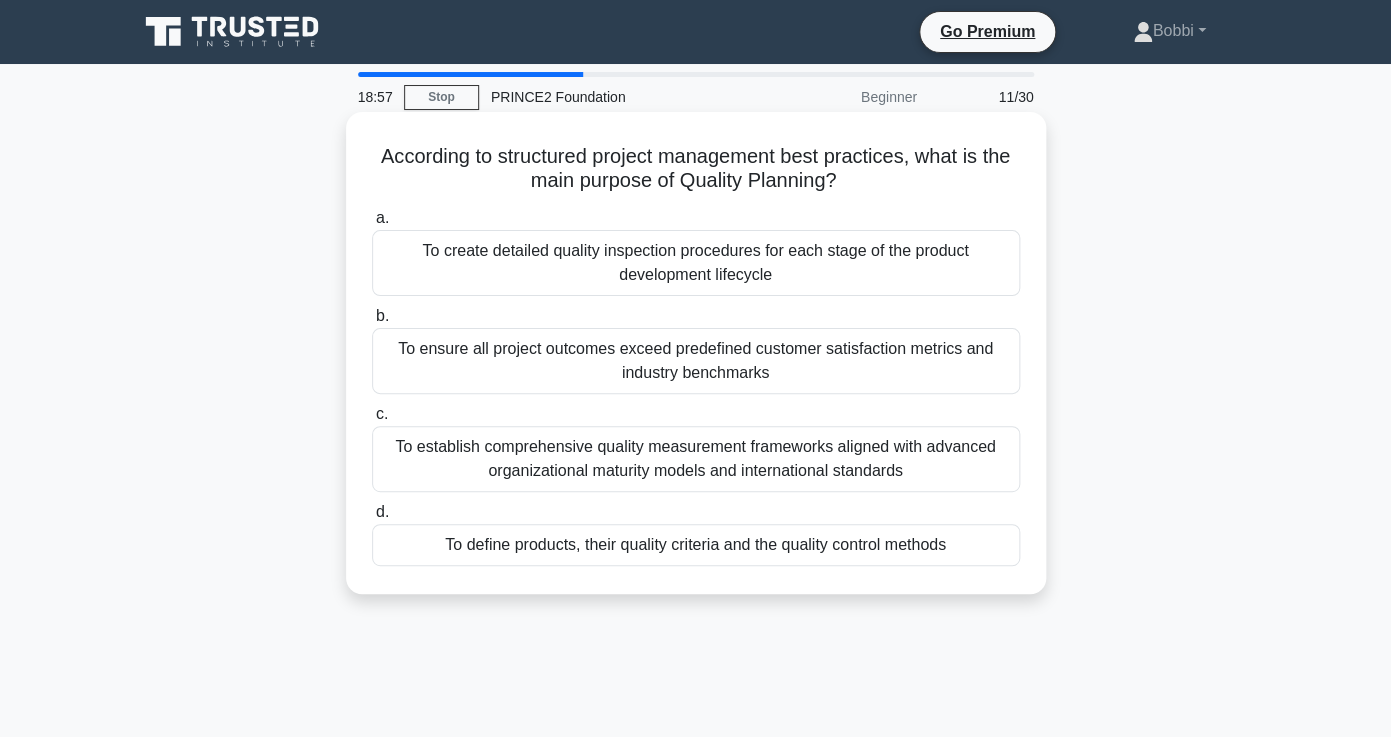 click on "To define products, their quality criteria and the quality control methods" at bounding box center (696, 545) 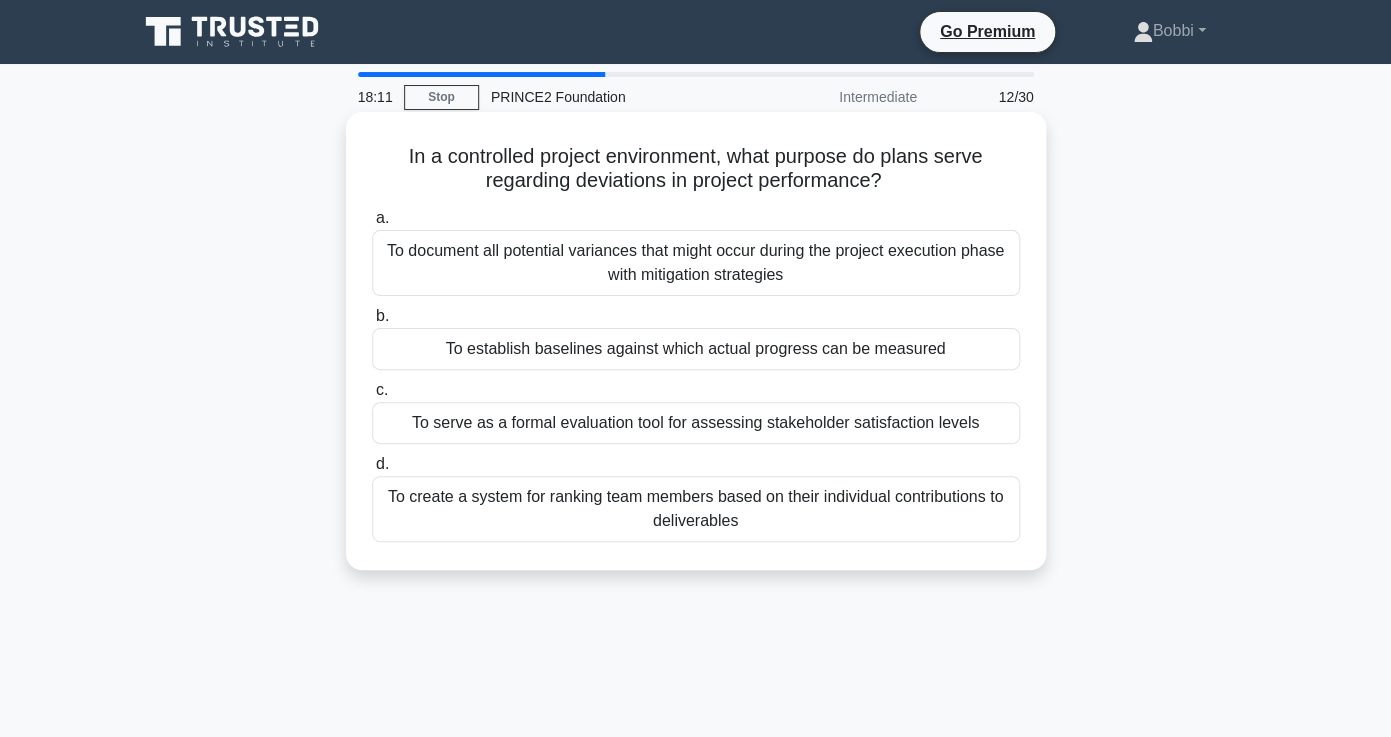 click on "To establish baselines against which actual progress can be measured" at bounding box center [696, 349] 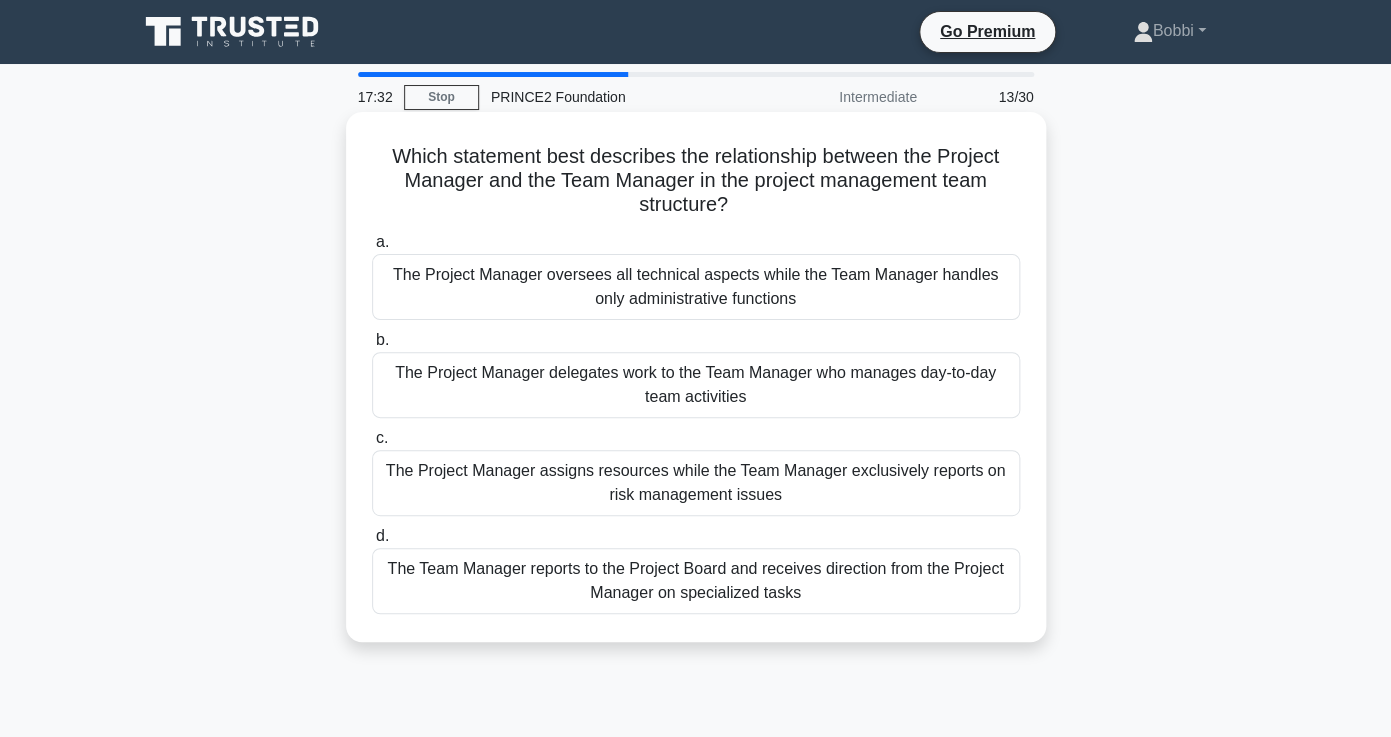 click on "The Project Manager delegates work to the Team Manager who manages day-to-day team activities" at bounding box center (696, 385) 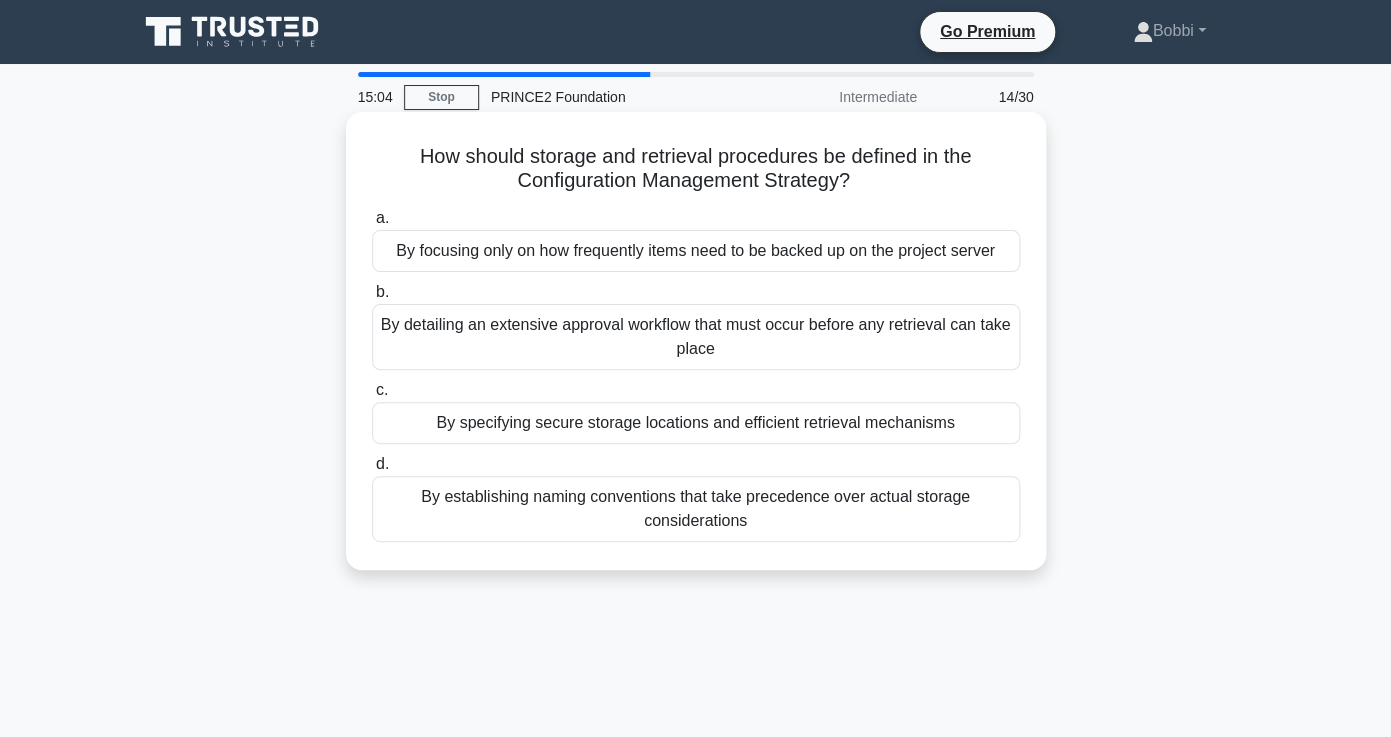 click on "By specifying secure storage locations and efficient retrieval mechanisms" at bounding box center (696, 423) 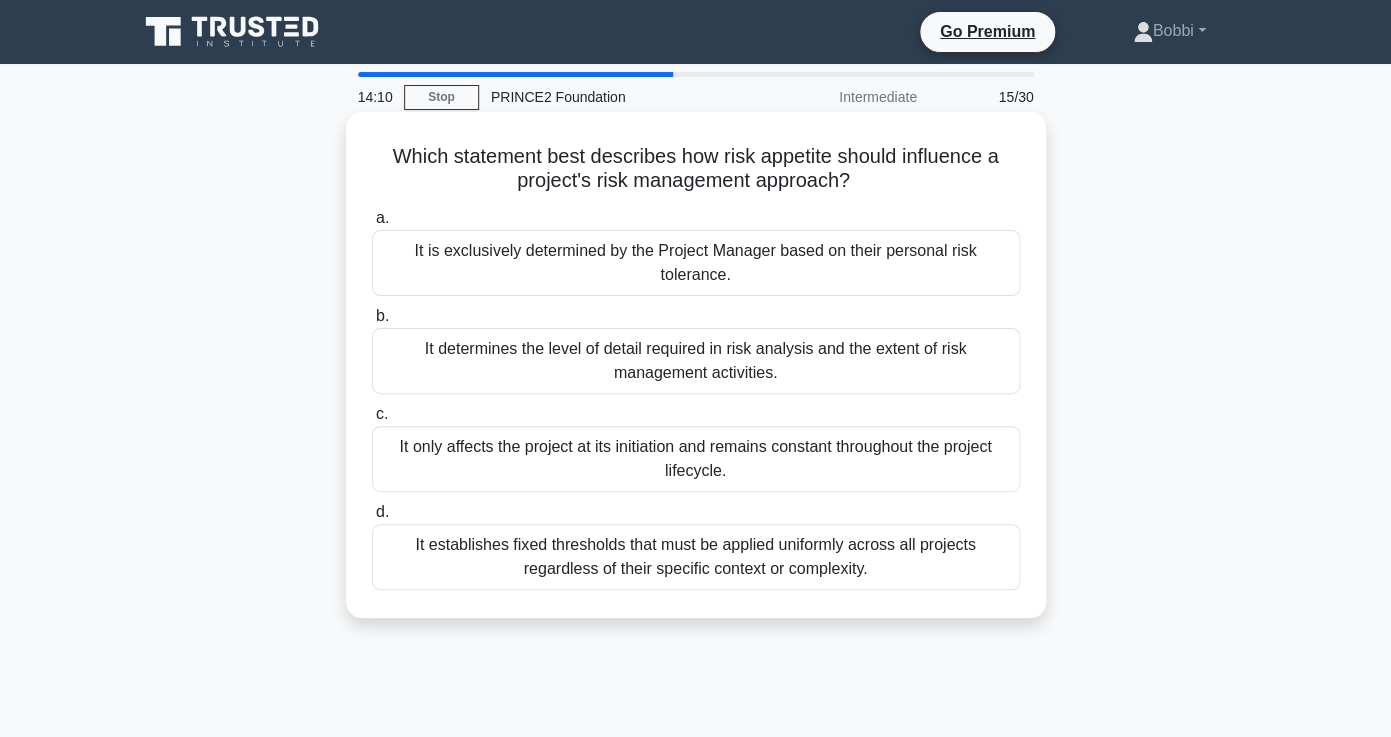 click on "It determines the level of detail required in risk analysis and the extent of risk management activities." at bounding box center [696, 361] 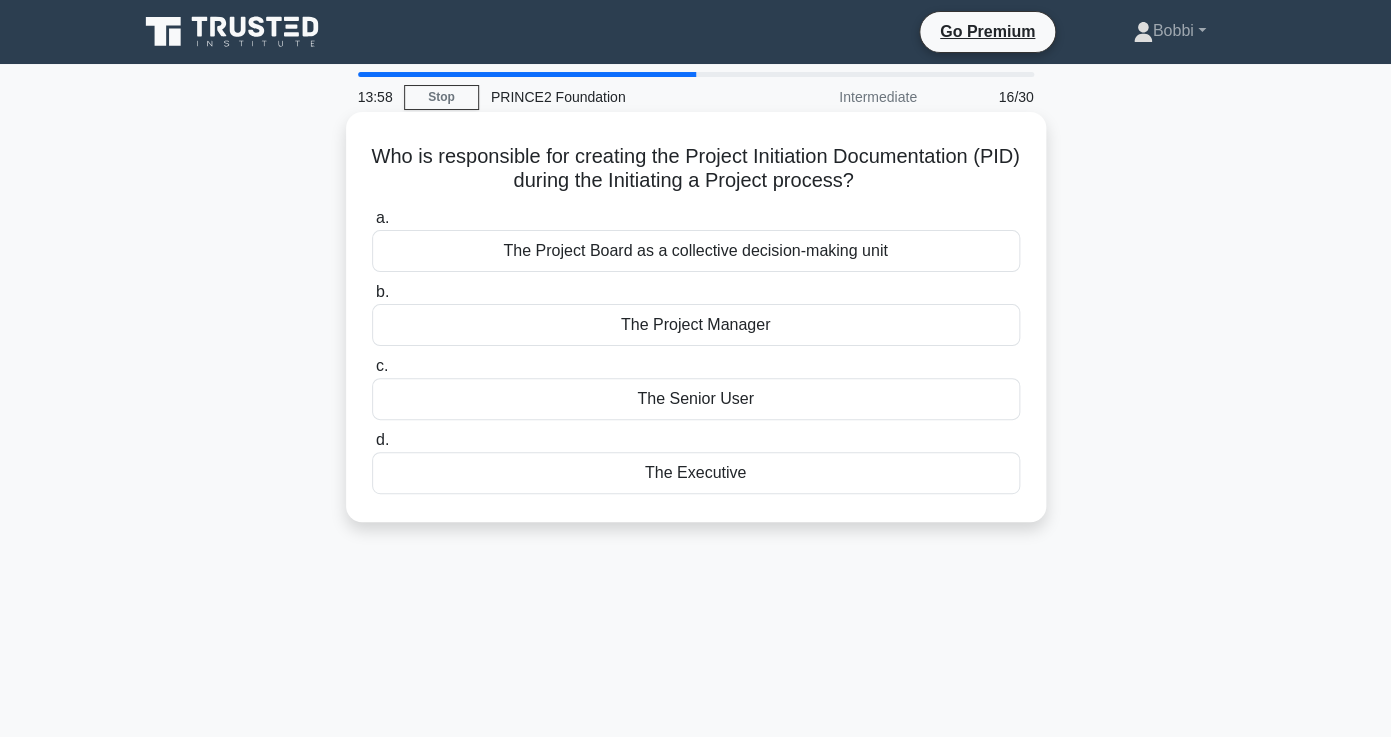 click on "The Project Board as a collective decision-making unit" at bounding box center [696, 251] 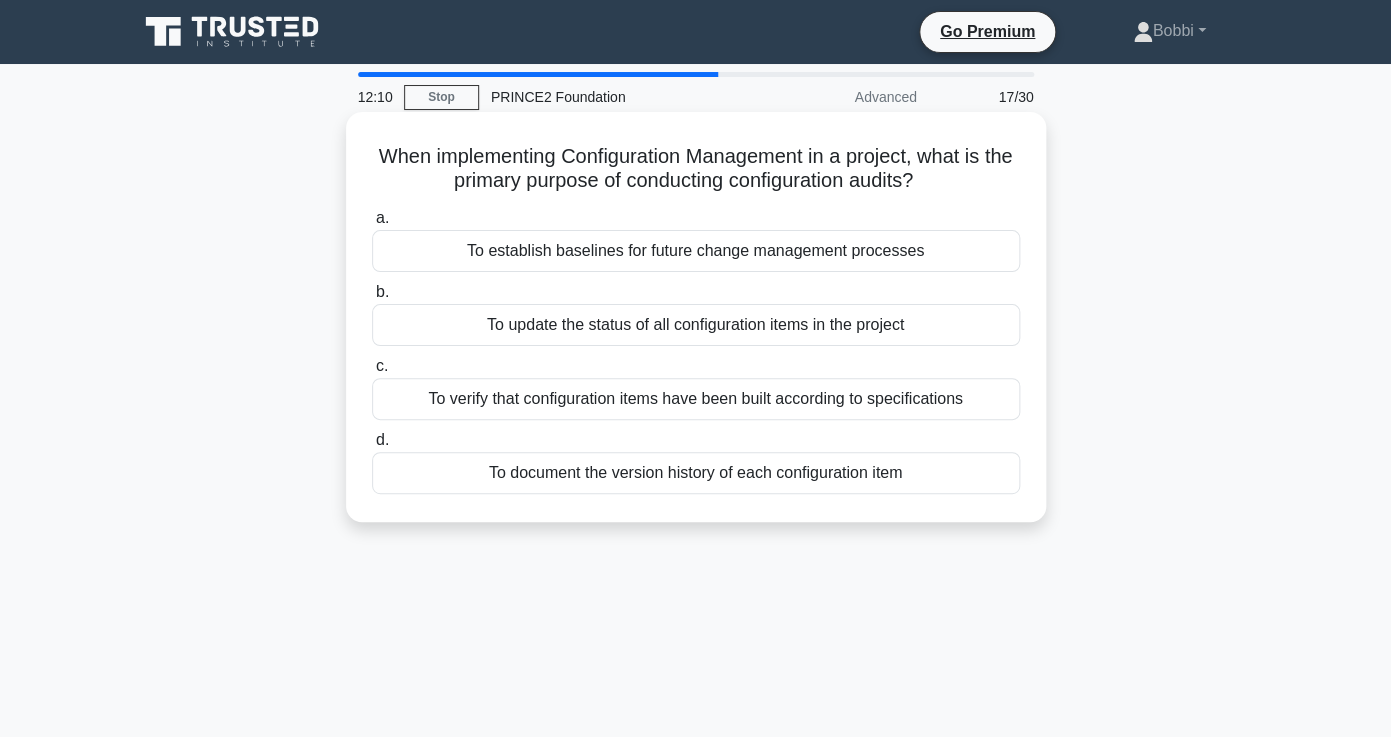 click on "To verify that configuration items have been built according to specifications" at bounding box center (696, 399) 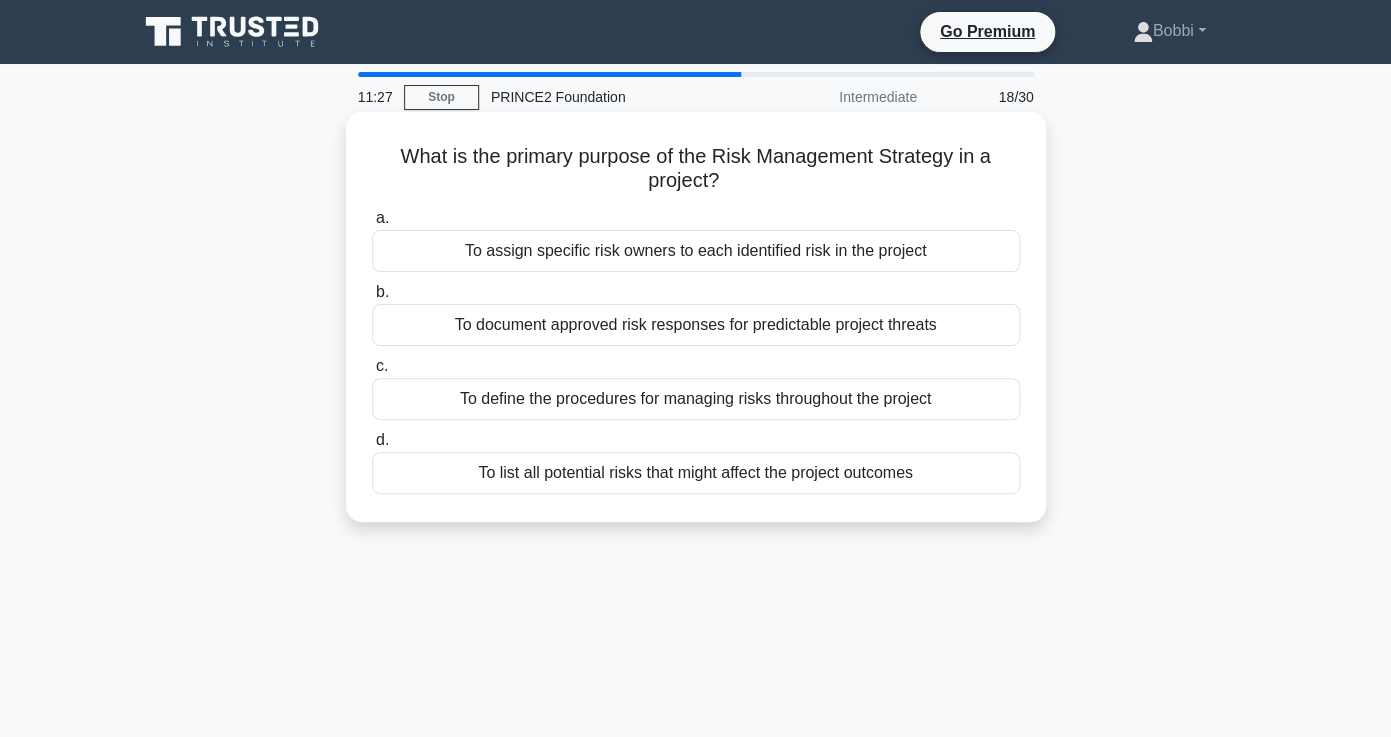 click on "To define the procedures for managing risks throughout the project" at bounding box center [696, 399] 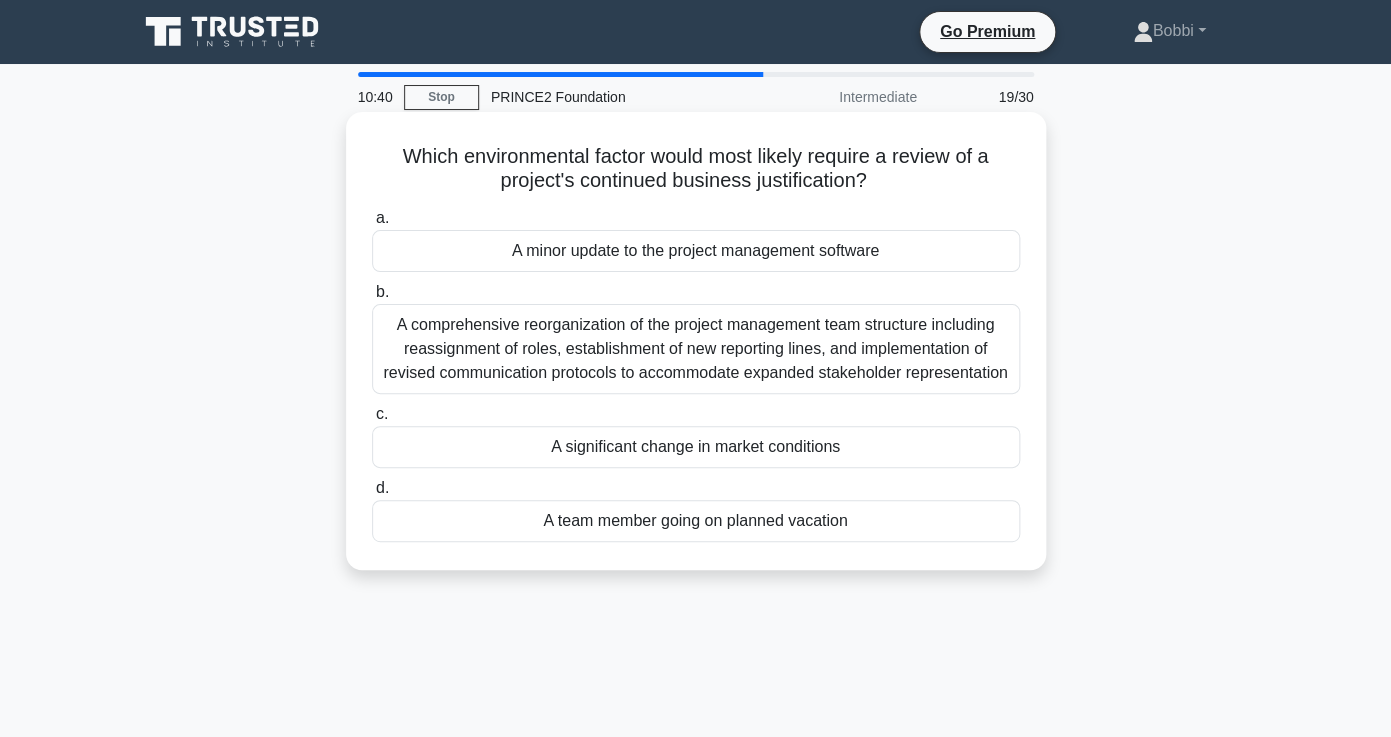 click on "A significant change in market conditions" at bounding box center [696, 447] 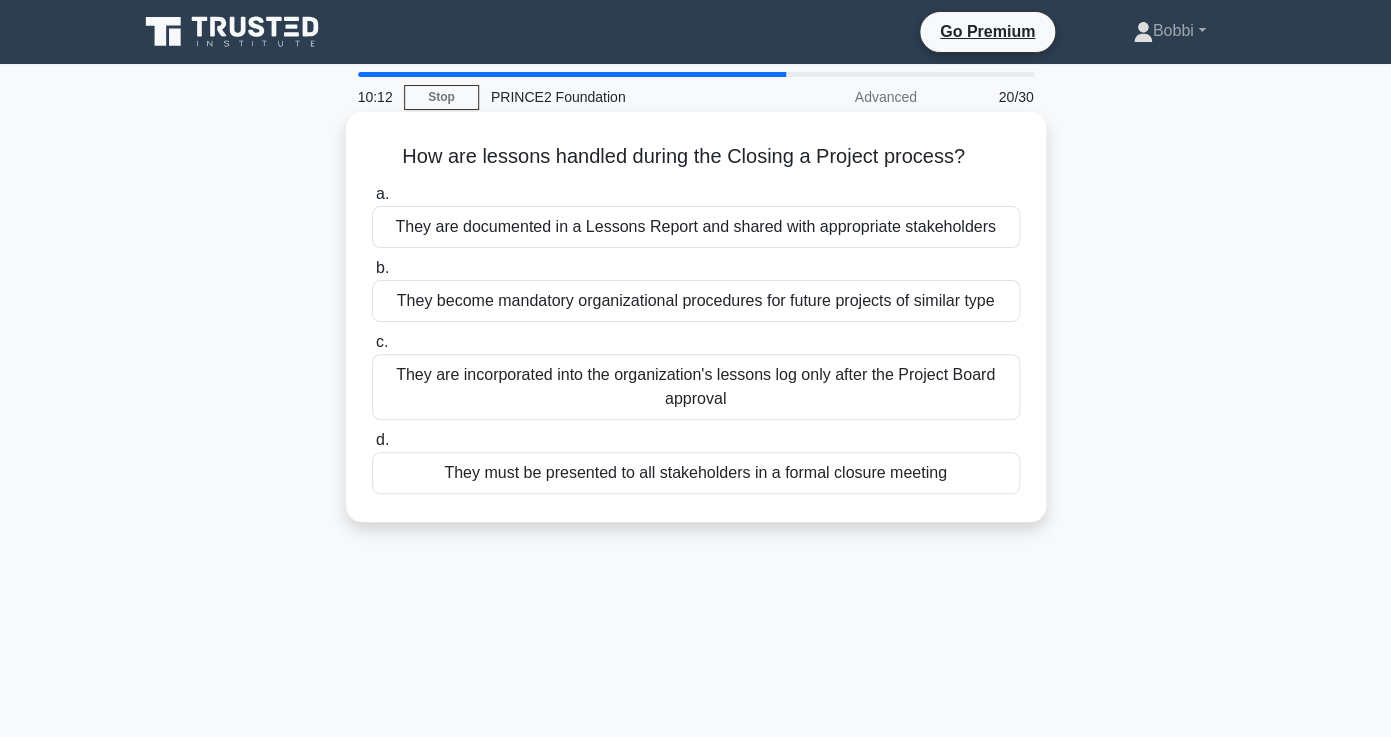 click on "They are incorporated into the organization's lessons log only after the Project Board approval" at bounding box center (696, 387) 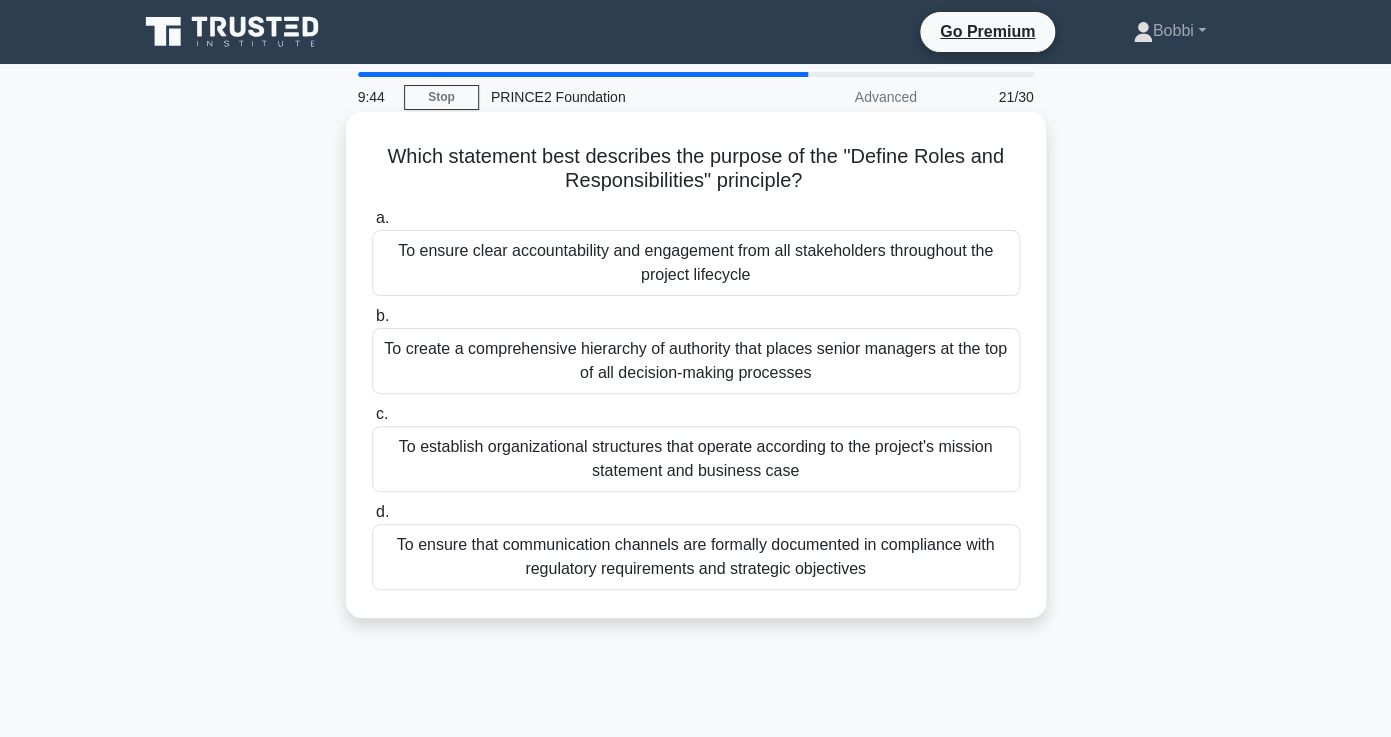 click on "To establish organizational structures that operate according to the project's mission statement and business case" at bounding box center [696, 459] 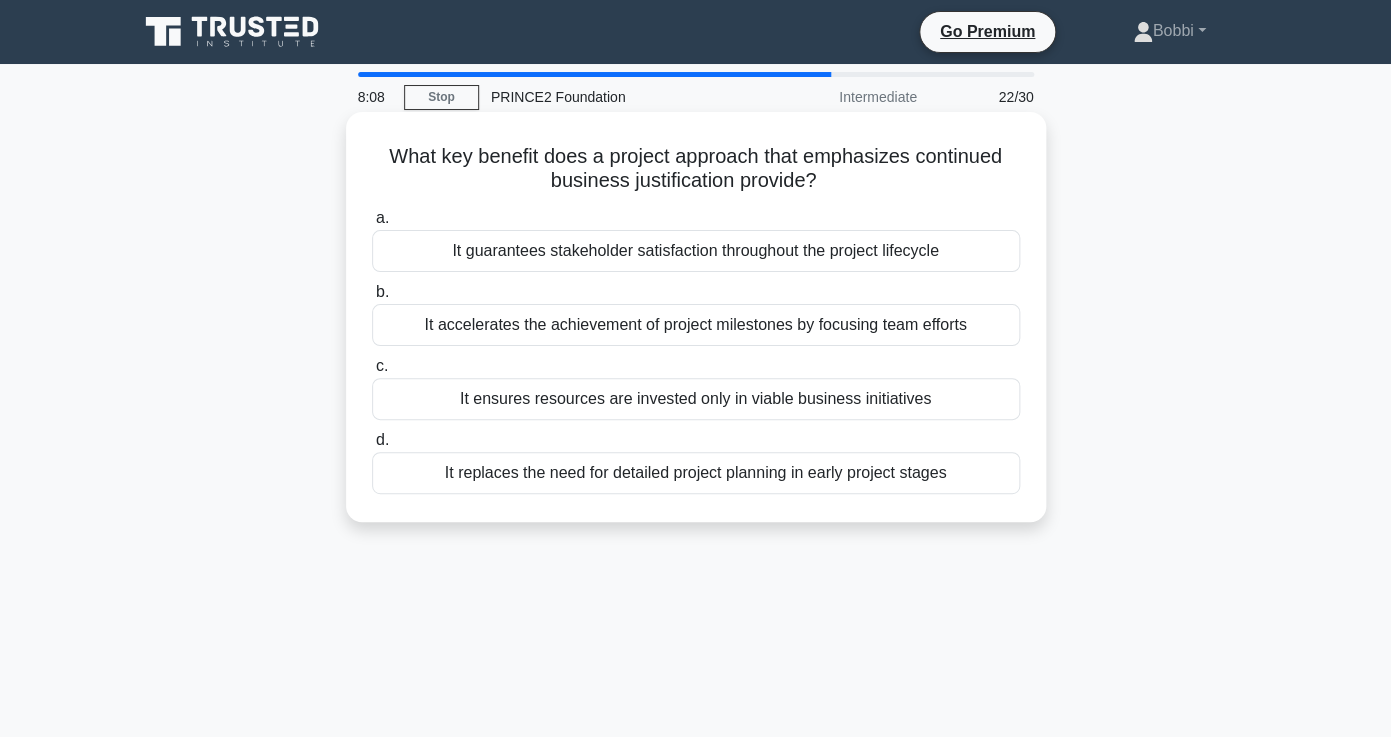 click on "It guarantees stakeholder satisfaction throughout the project lifecycle" at bounding box center (696, 251) 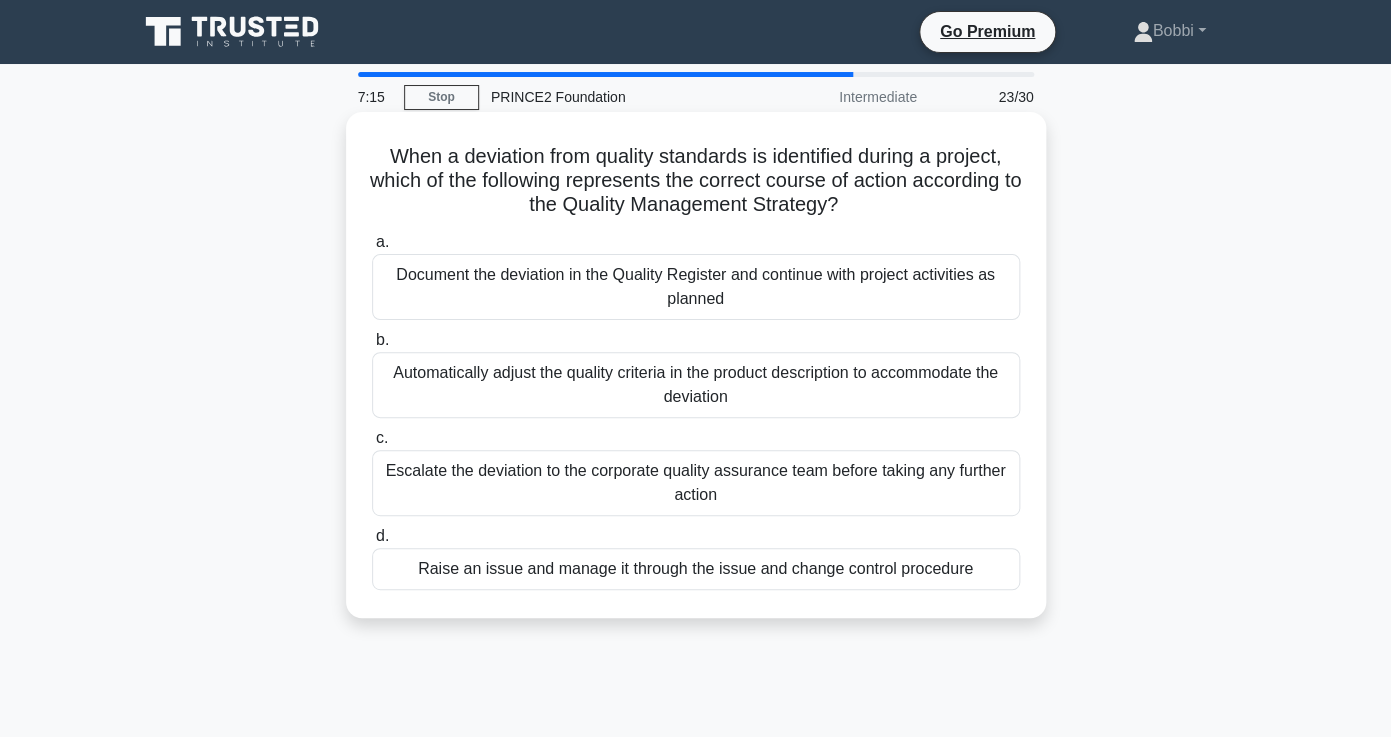 click on "Escalate the deviation to the corporate quality assurance team before taking any further action" at bounding box center (696, 483) 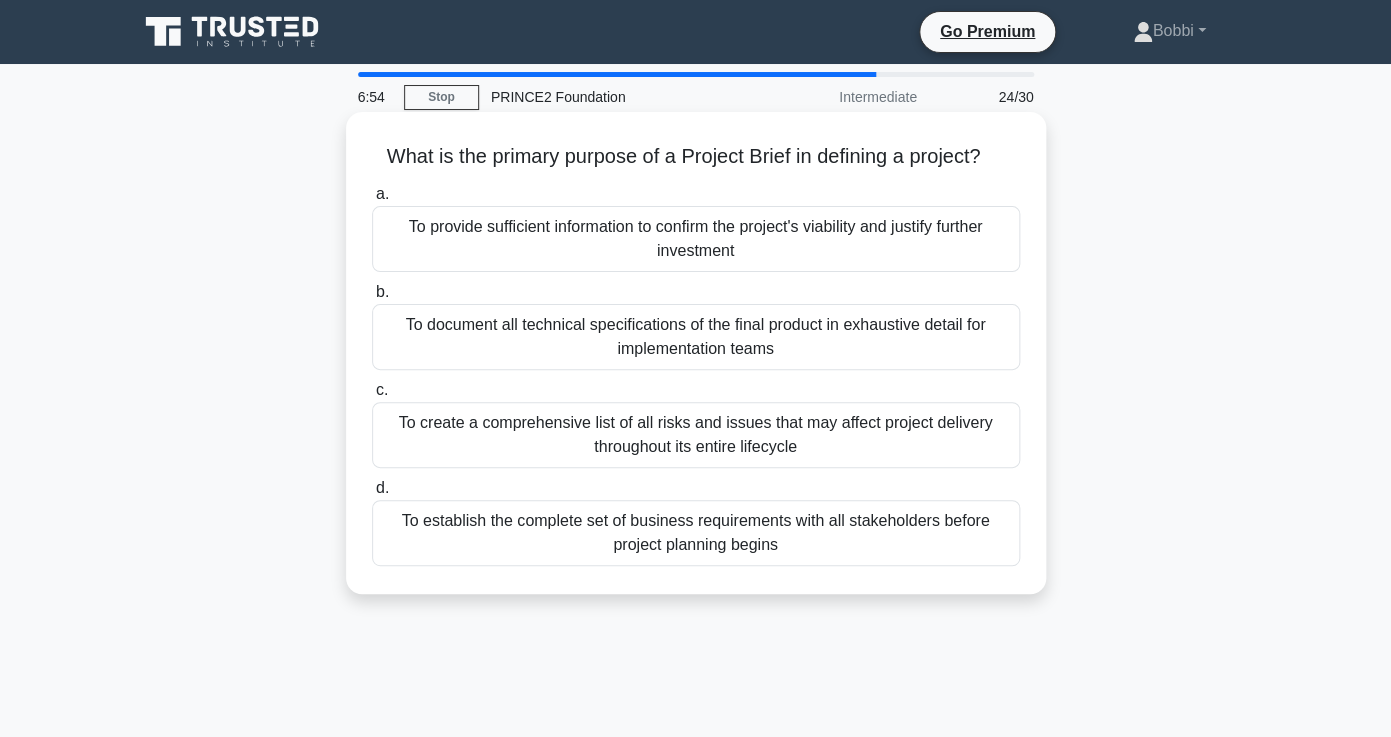 click on "To provide sufficient information to confirm the project's viability and justify further investment" at bounding box center (696, 239) 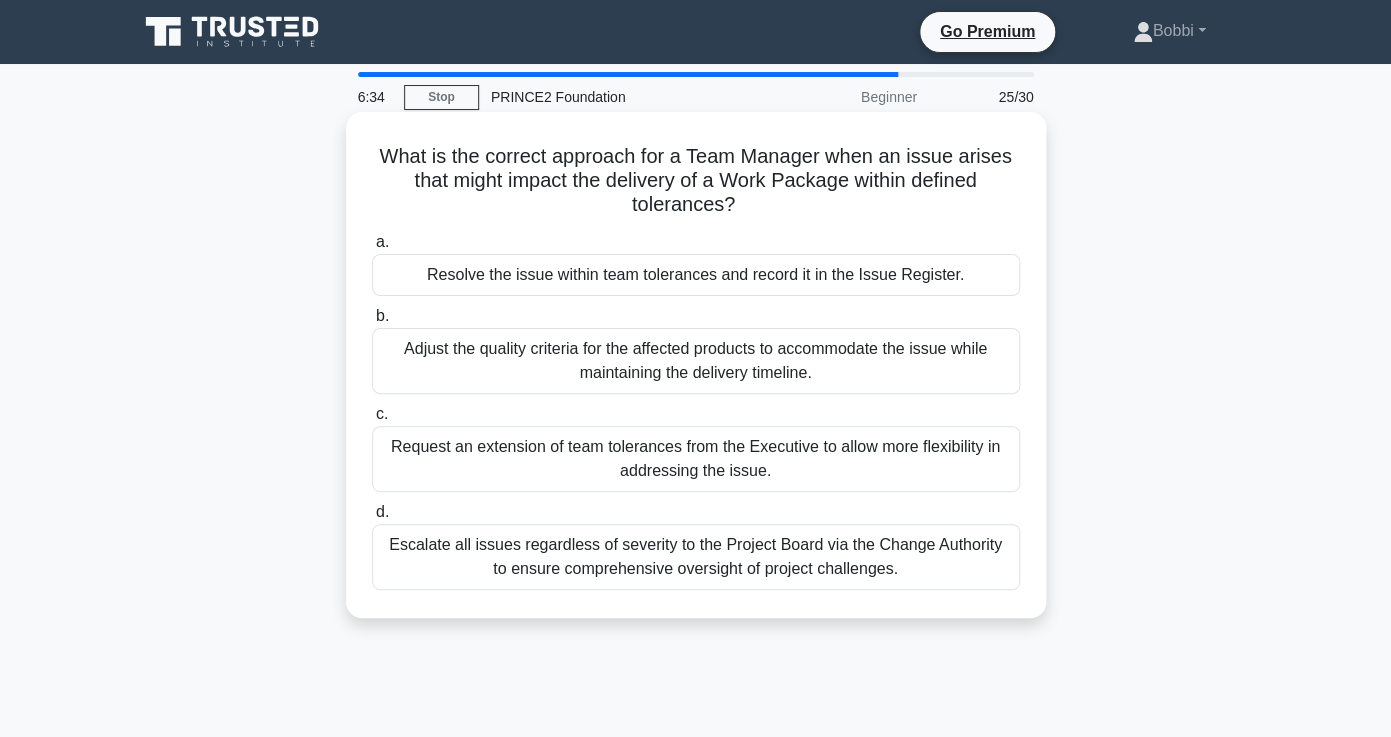 click on "Escalate all issues regardless of severity to the Project Board via the Change Authority to ensure comprehensive oversight of project challenges." at bounding box center [696, 557] 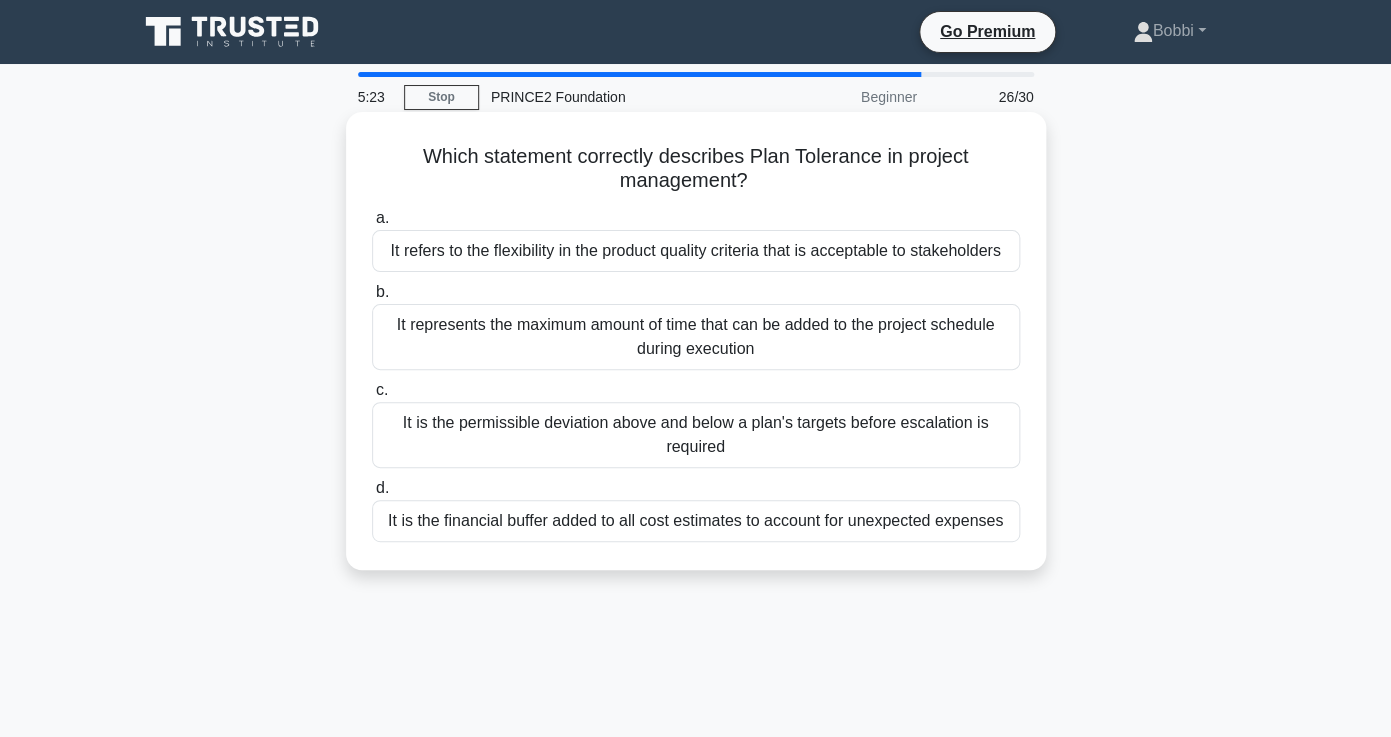 click on "It is the permissible deviation above and below a plan's targets before escalation is required" at bounding box center [696, 435] 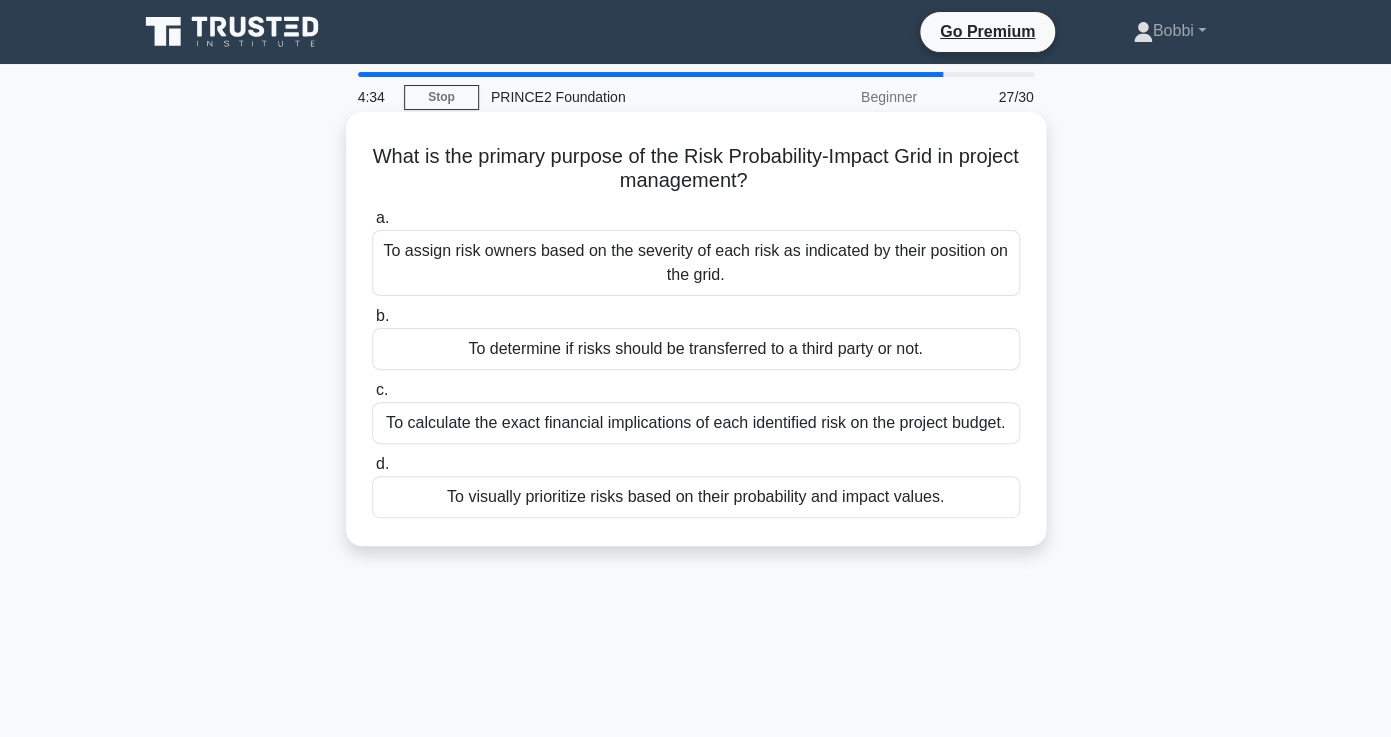 click on "To visually prioritize risks based on their probability and impact values." at bounding box center (696, 497) 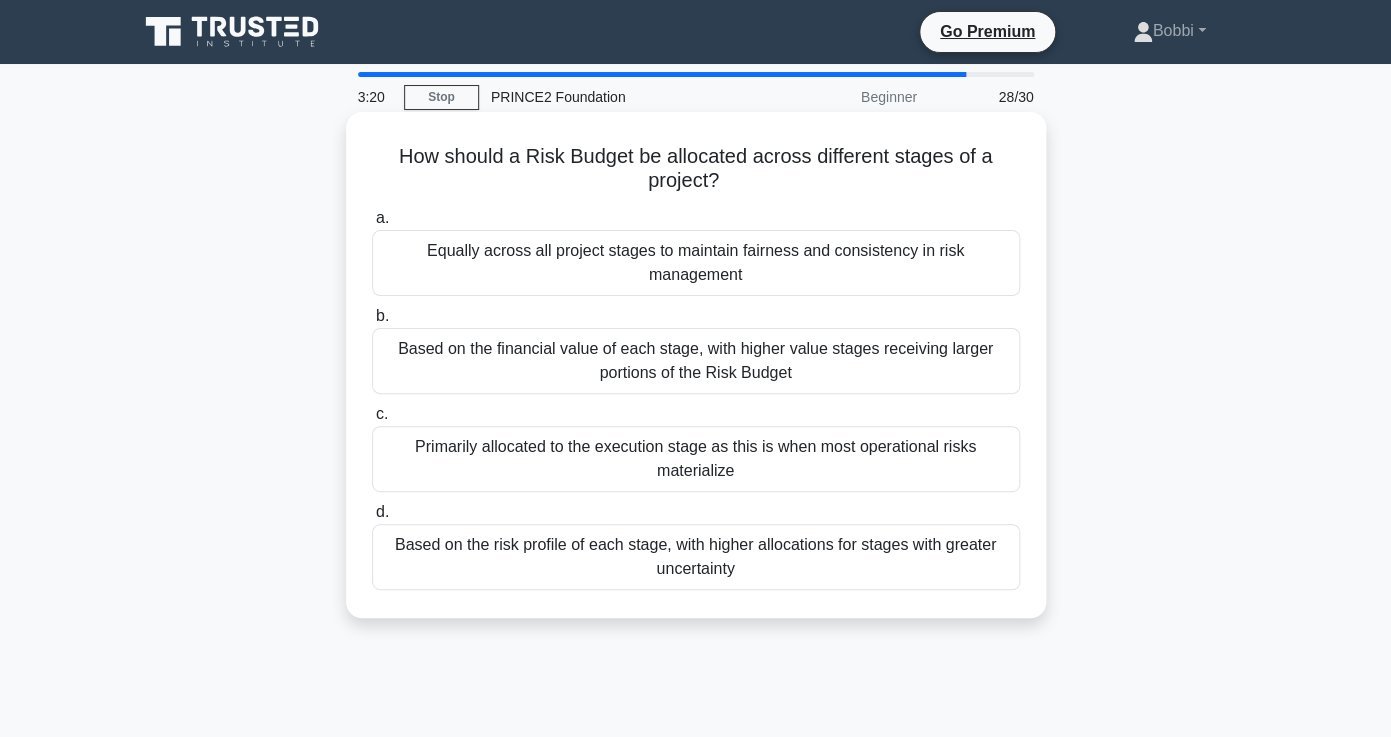 click on "Based on the financial value of each stage, with higher value stages receiving larger portions of the Risk Budget" at bounding box center (696, 361) 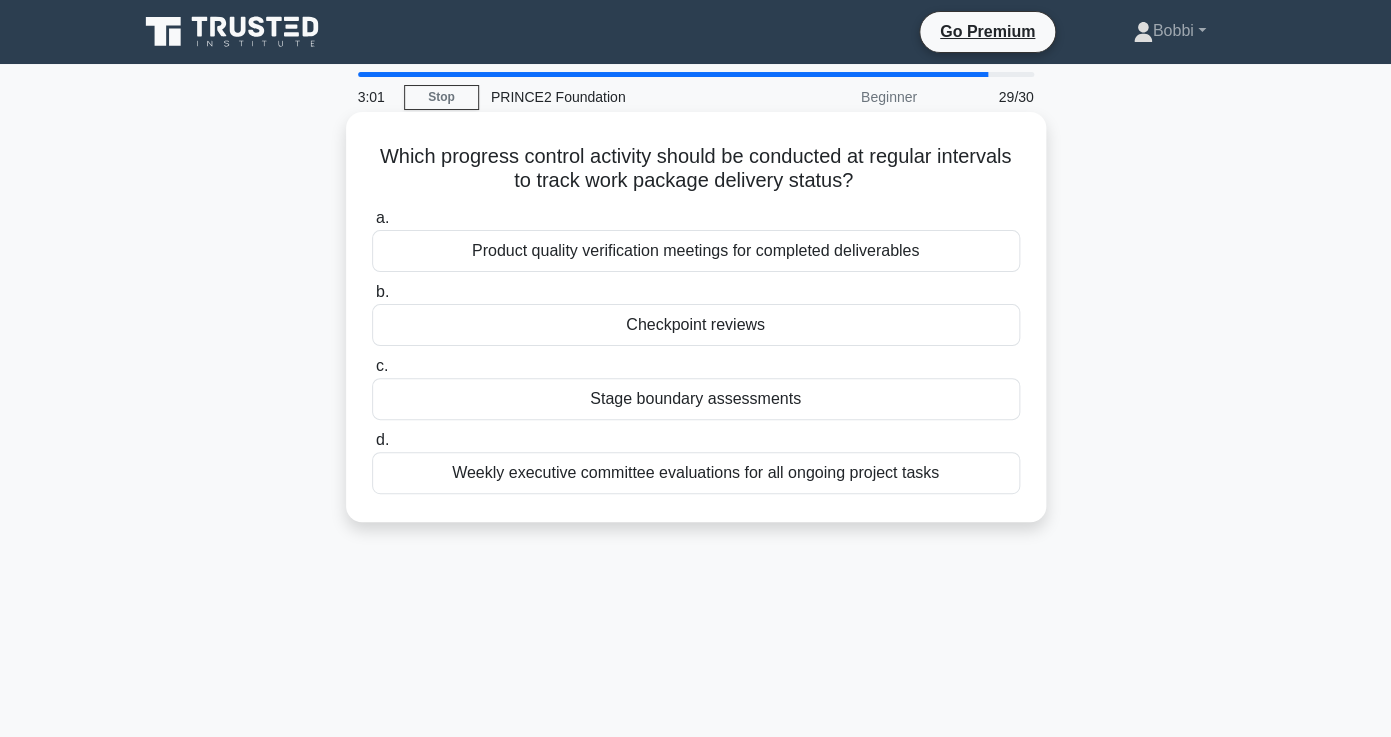 click on "Checkpoint reviews" at bounding box center [696, 325] 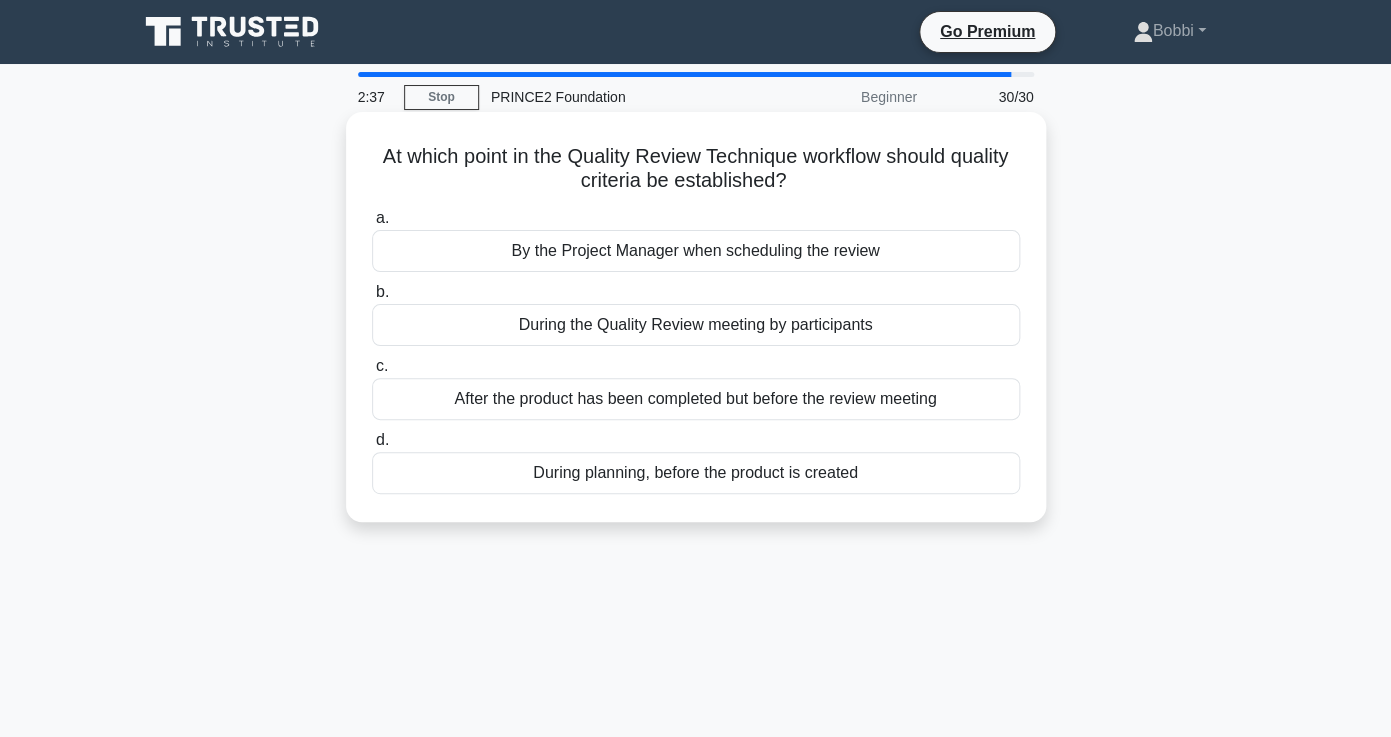 click on "During planning, before the product is created" at bounding box center [696, 473] 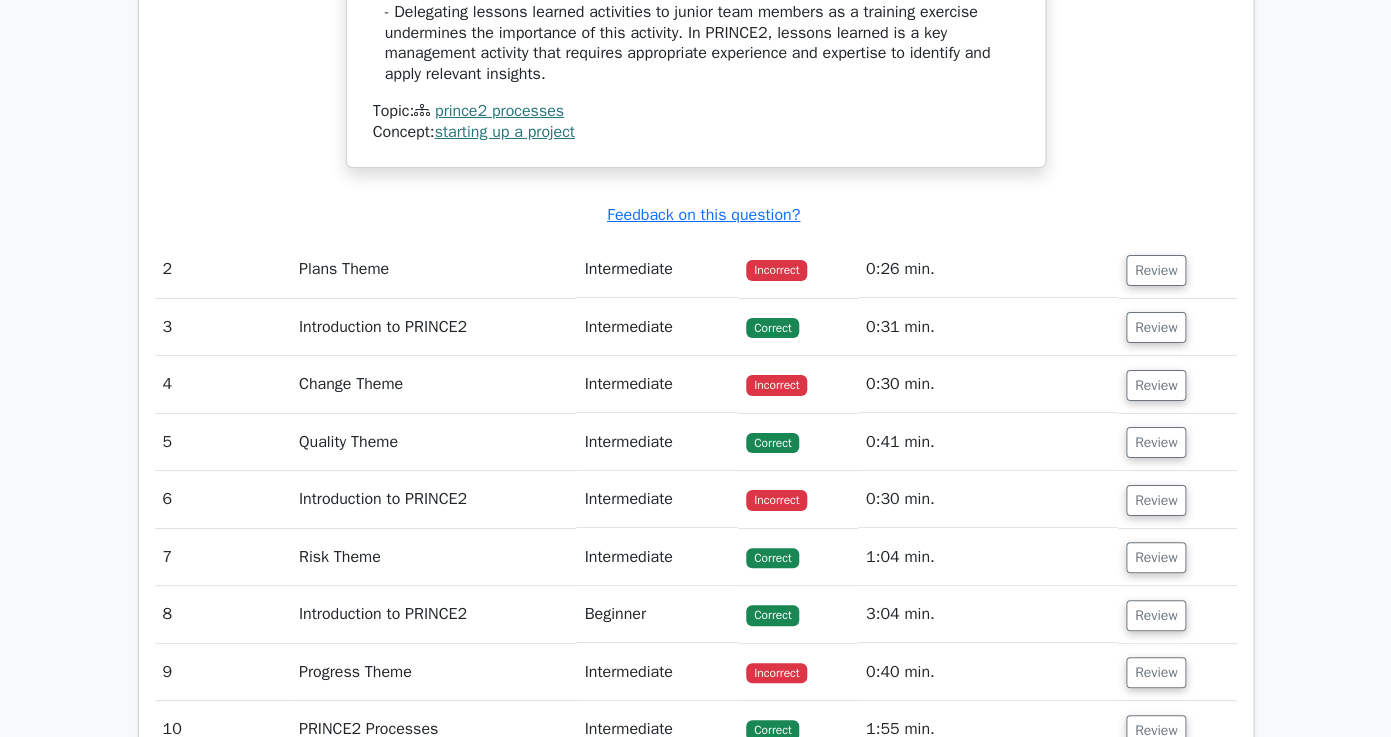 scroll, scrollTop: 2591, scrollLeft: 0, axis: vertical 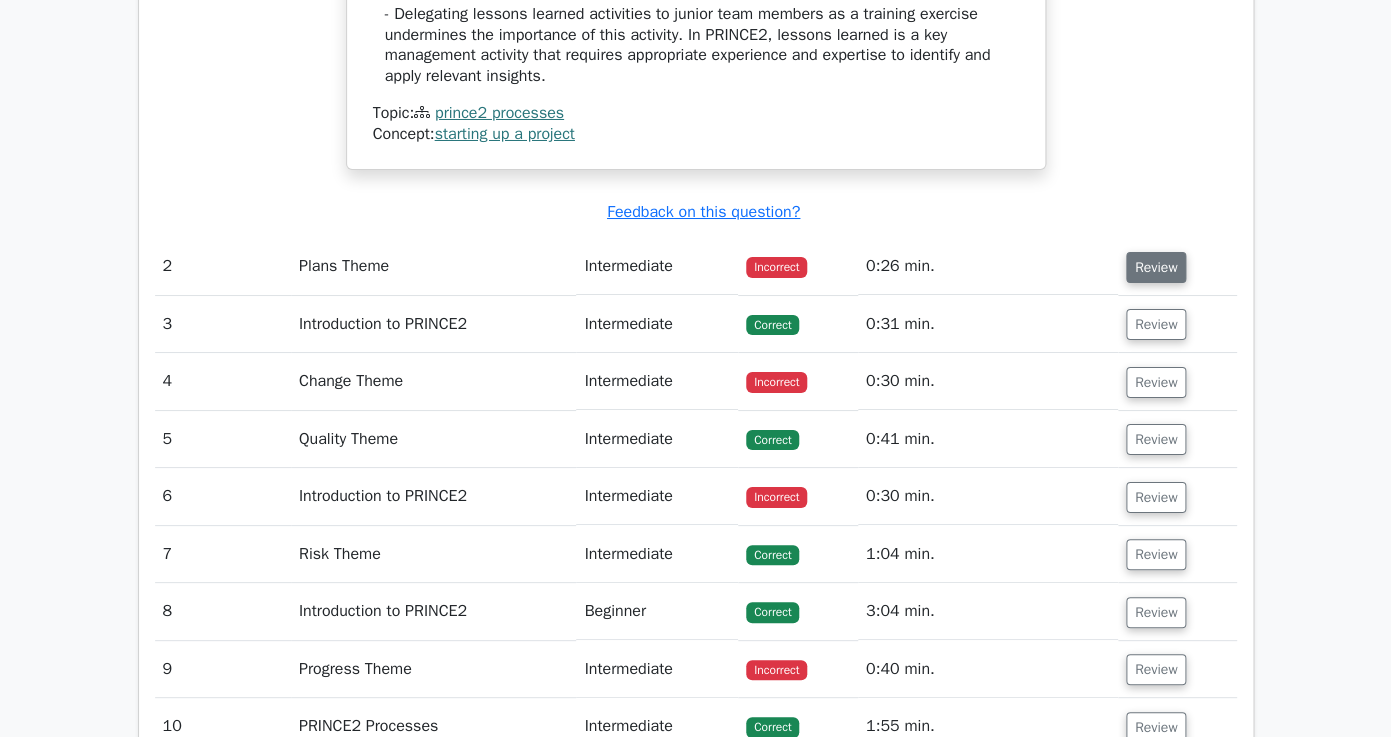 click on "Review" at bounding box center (1156, 267) 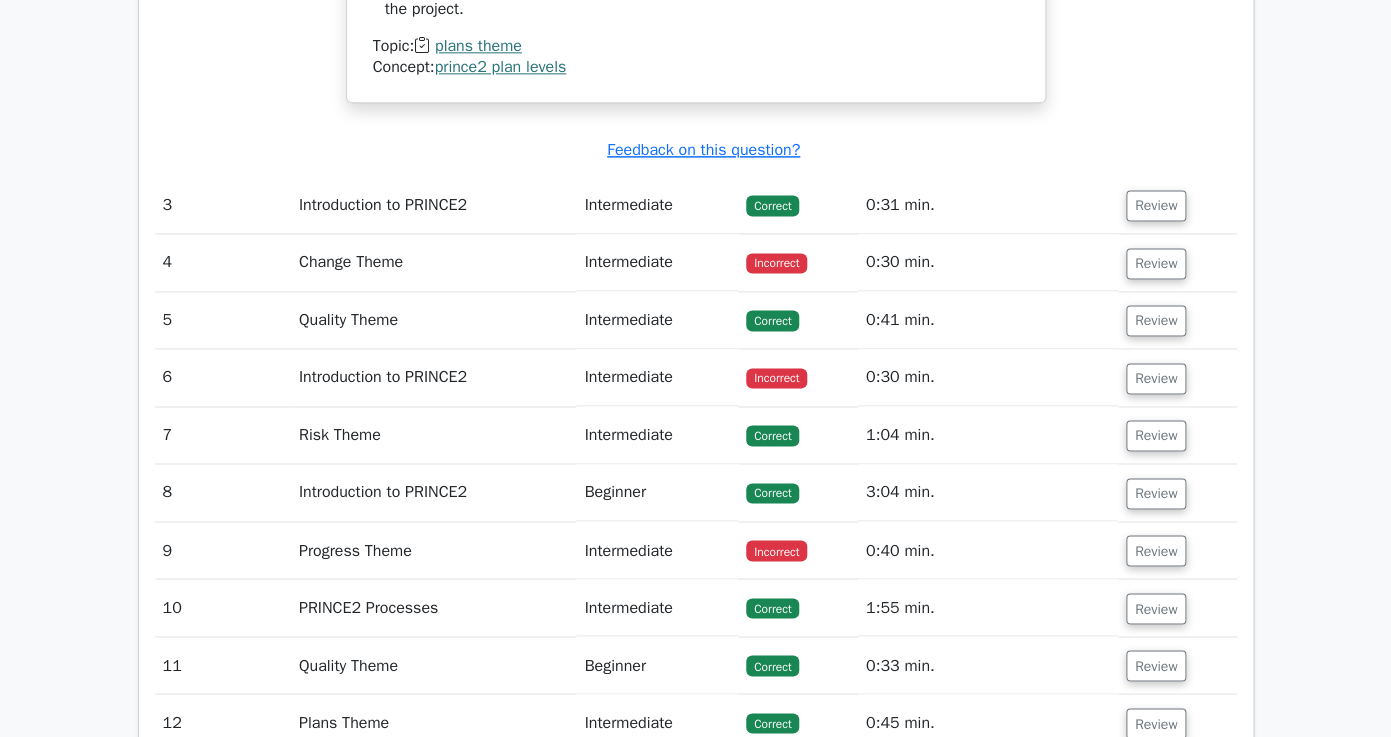 scroll, scrollTop: 3676, scrollLeft: 0, axis: vertical 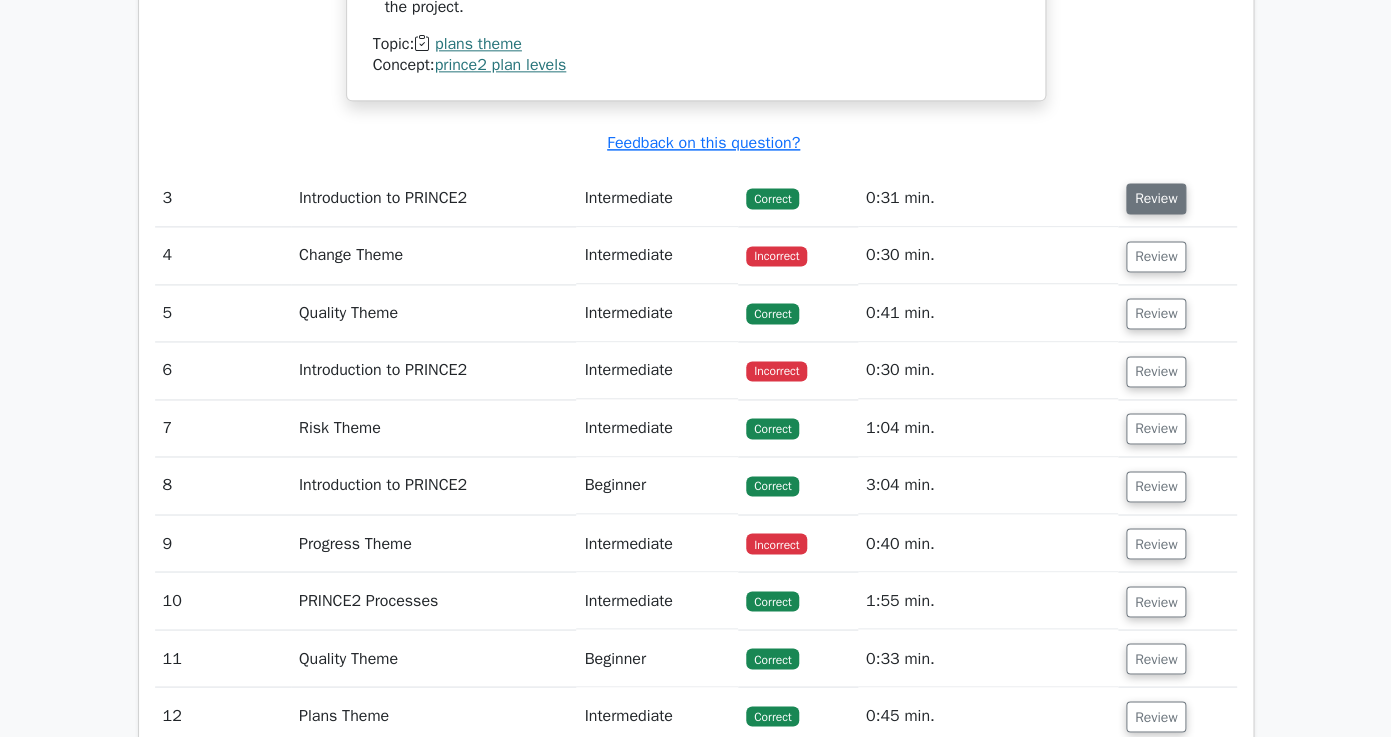 click on "Review" at bounding box center [1156, 198] 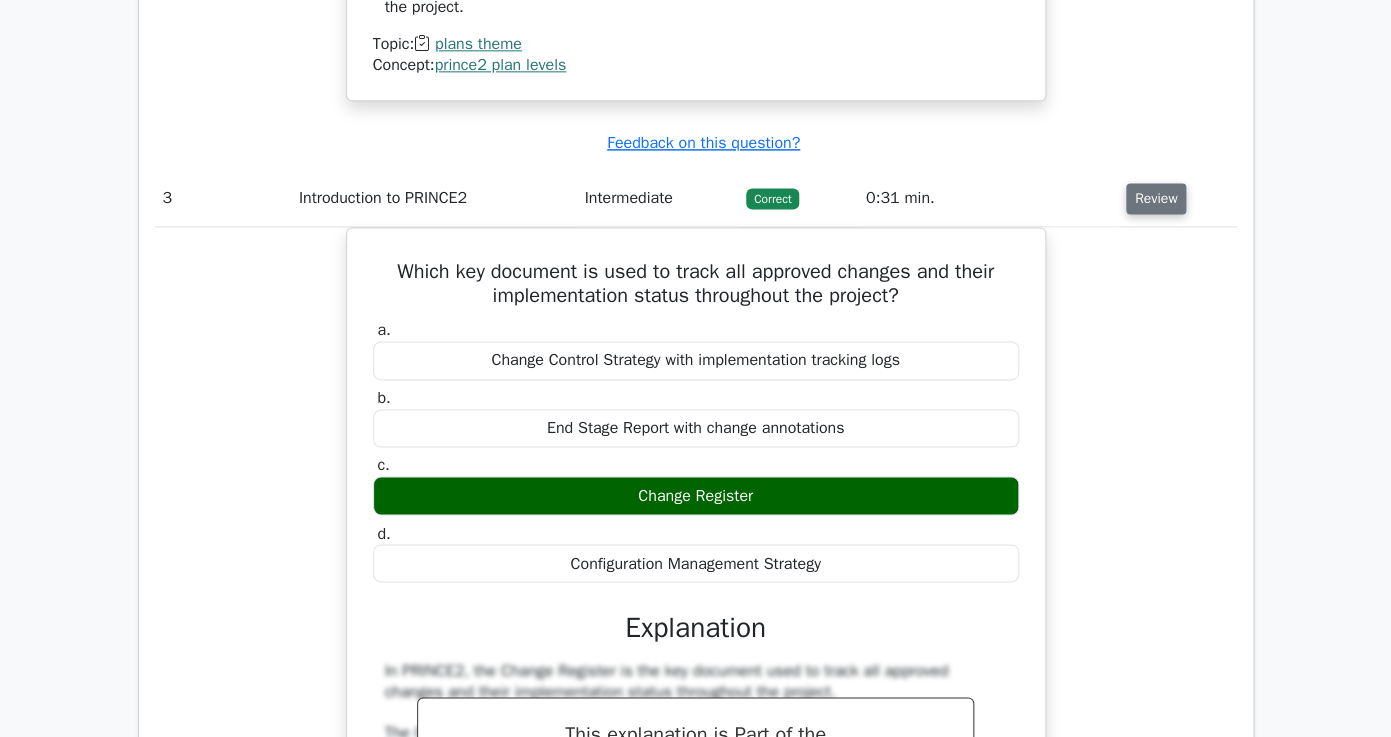 click on "Review" at bounding box center (1156, 198) 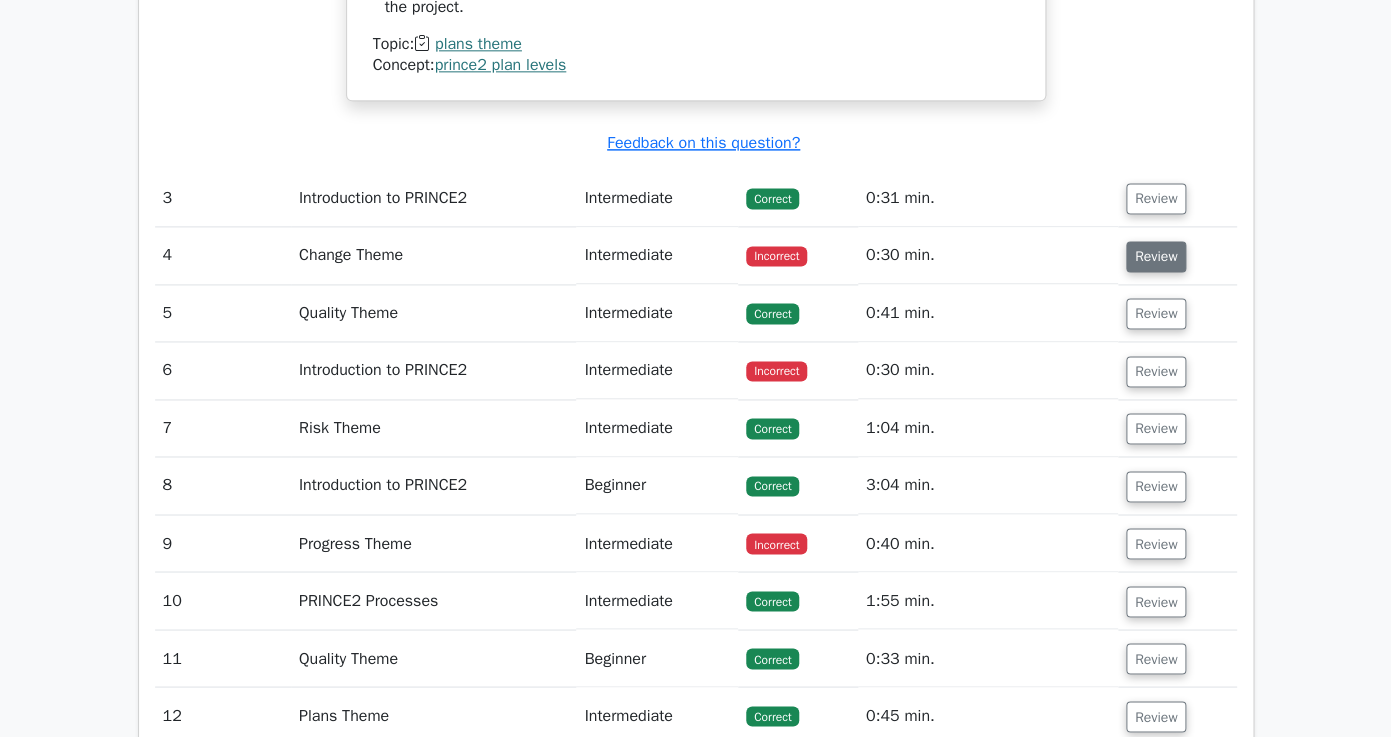 click on "Review" at bounding box center [1156, 256] 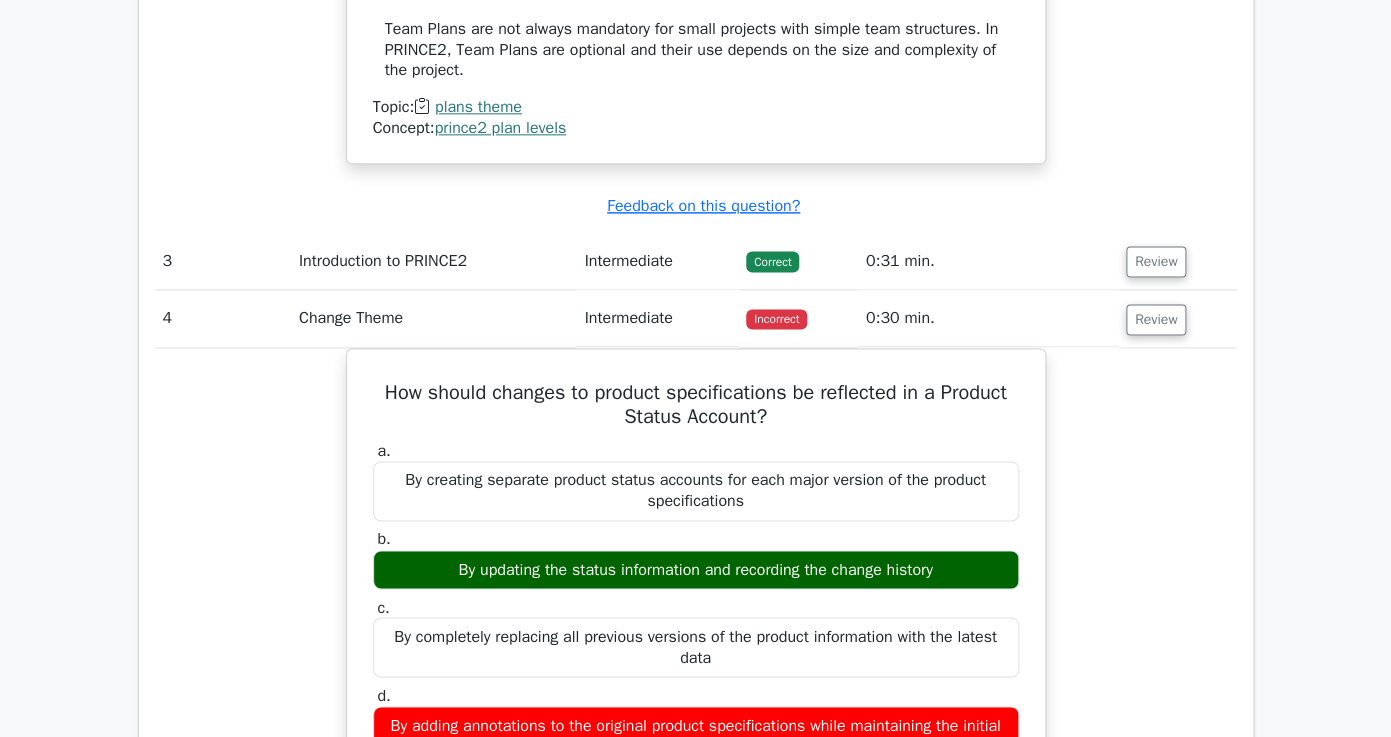 scroll, scrollTop: 3606, scrollLeft: 0, axis: vertical 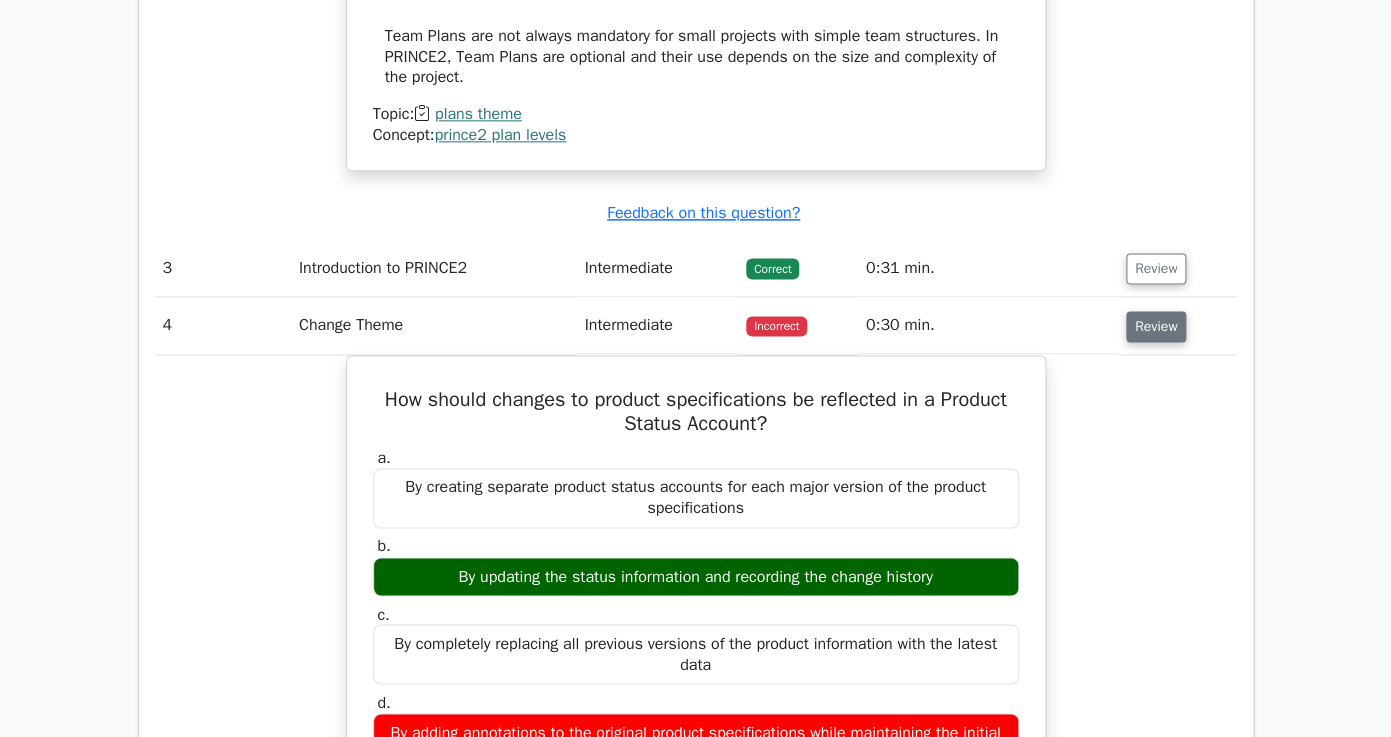 click on "Review" at bounding box center [1156, 326] 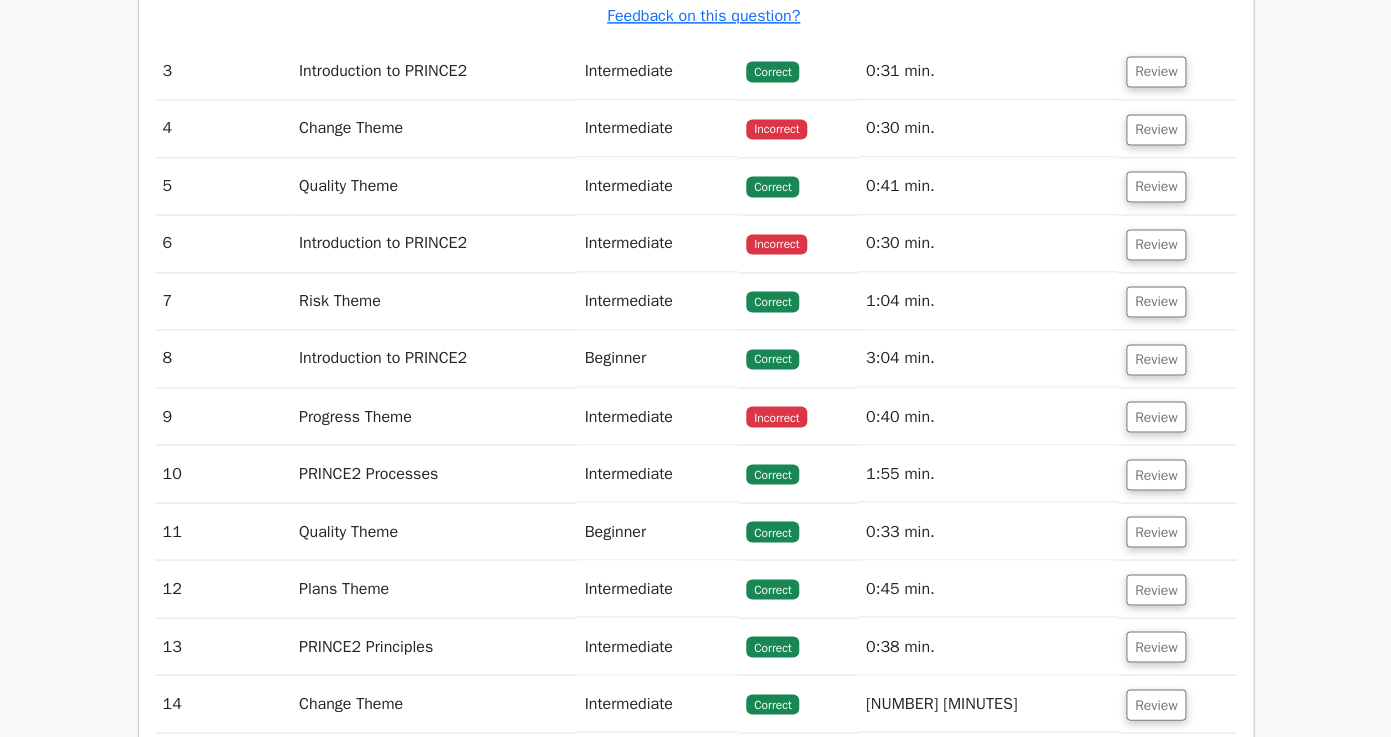 scroll, scrollTop: 3811, scrollLeft: 0, axis: vertical 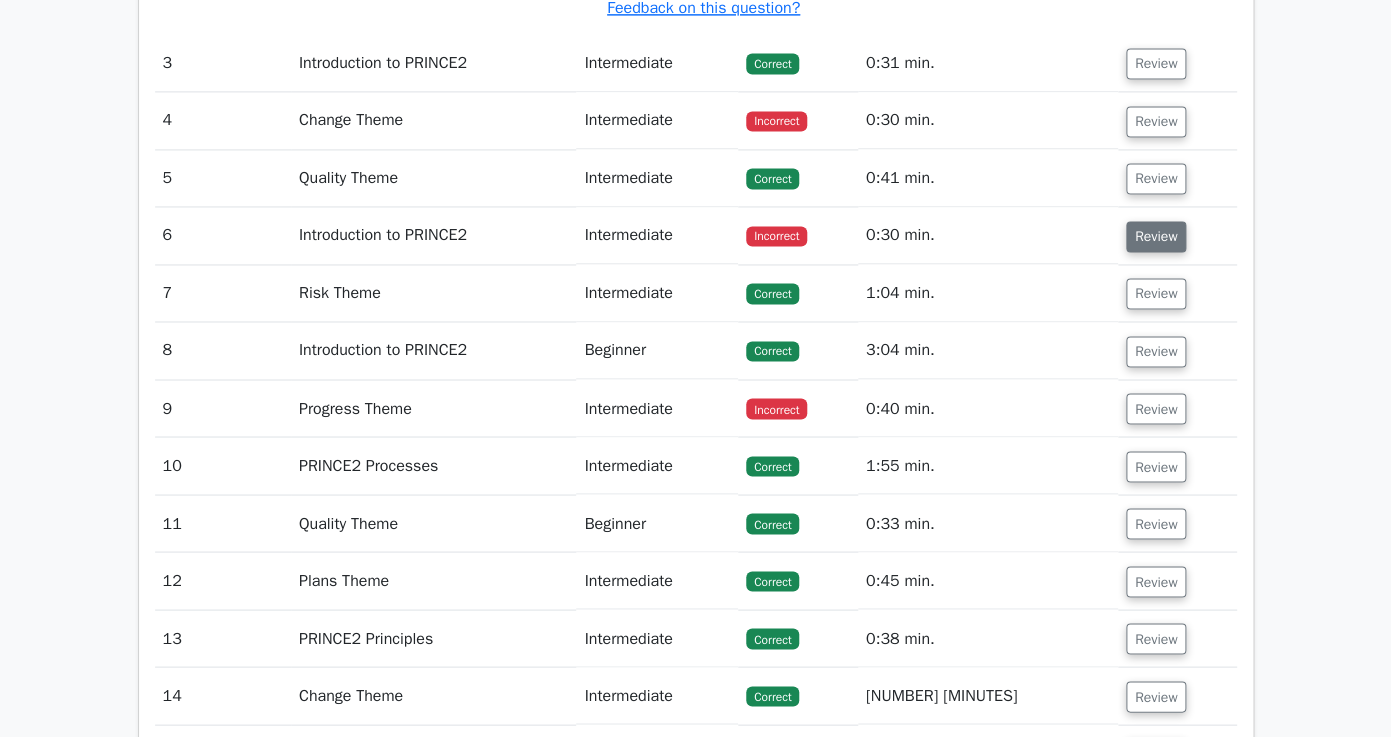 click on "Review" at bounding box center [1156, 236] 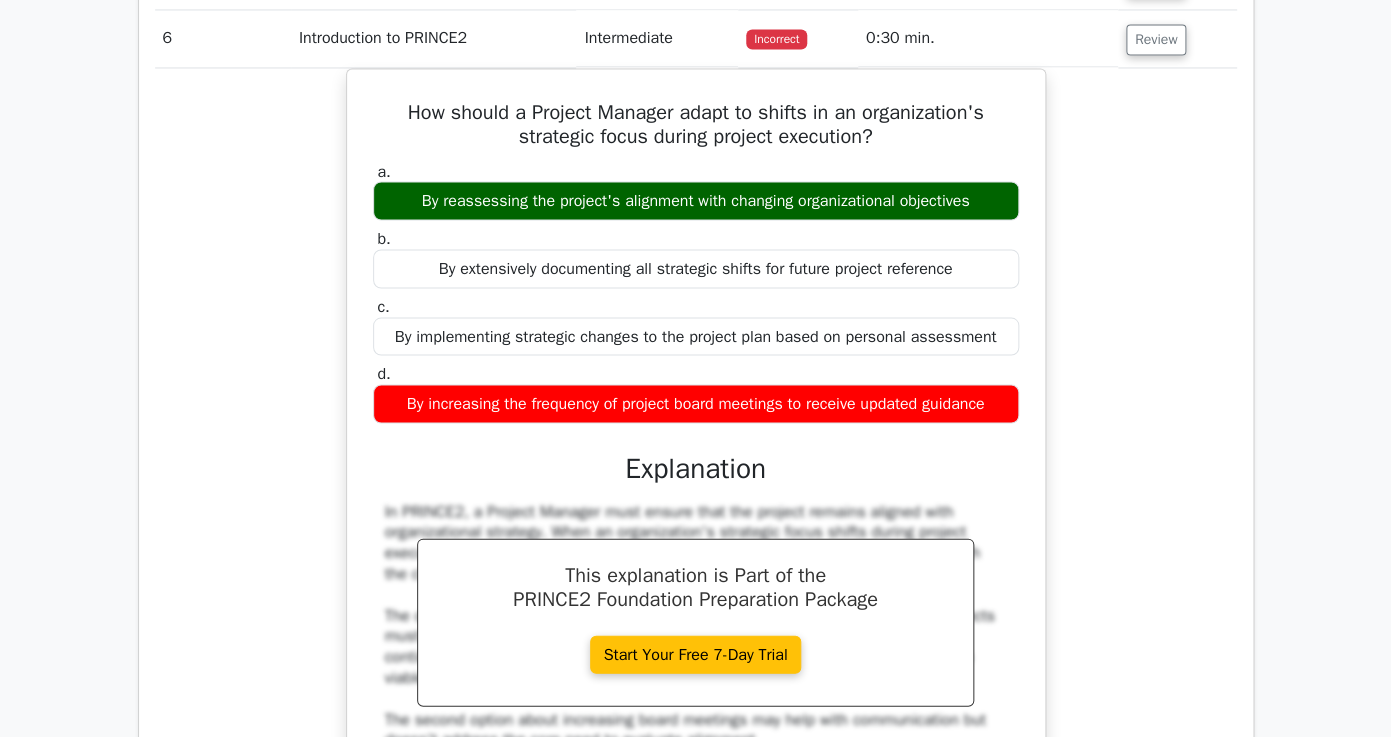 scroll, scrollTop: 3973, scrollLeft: 0, axis: vertical 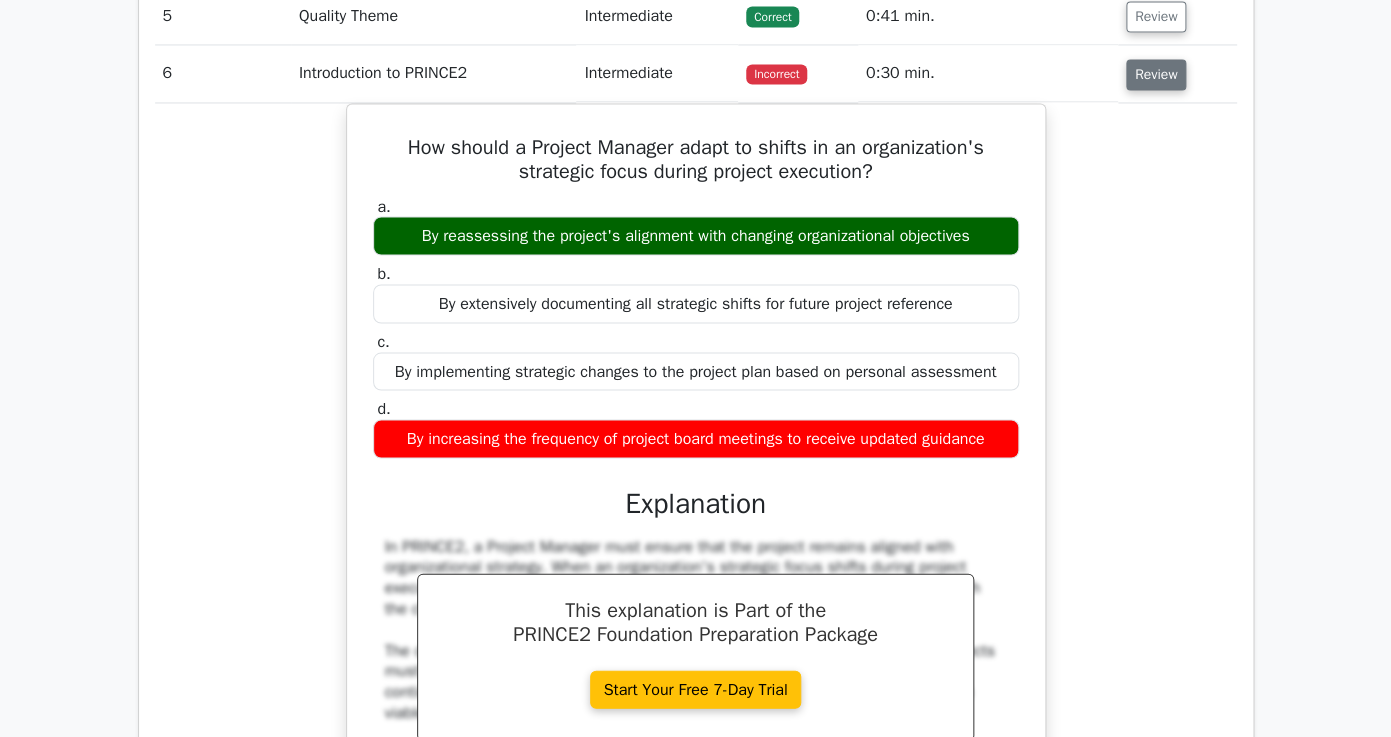 click on "Review" at bounding box center (1156, 74) 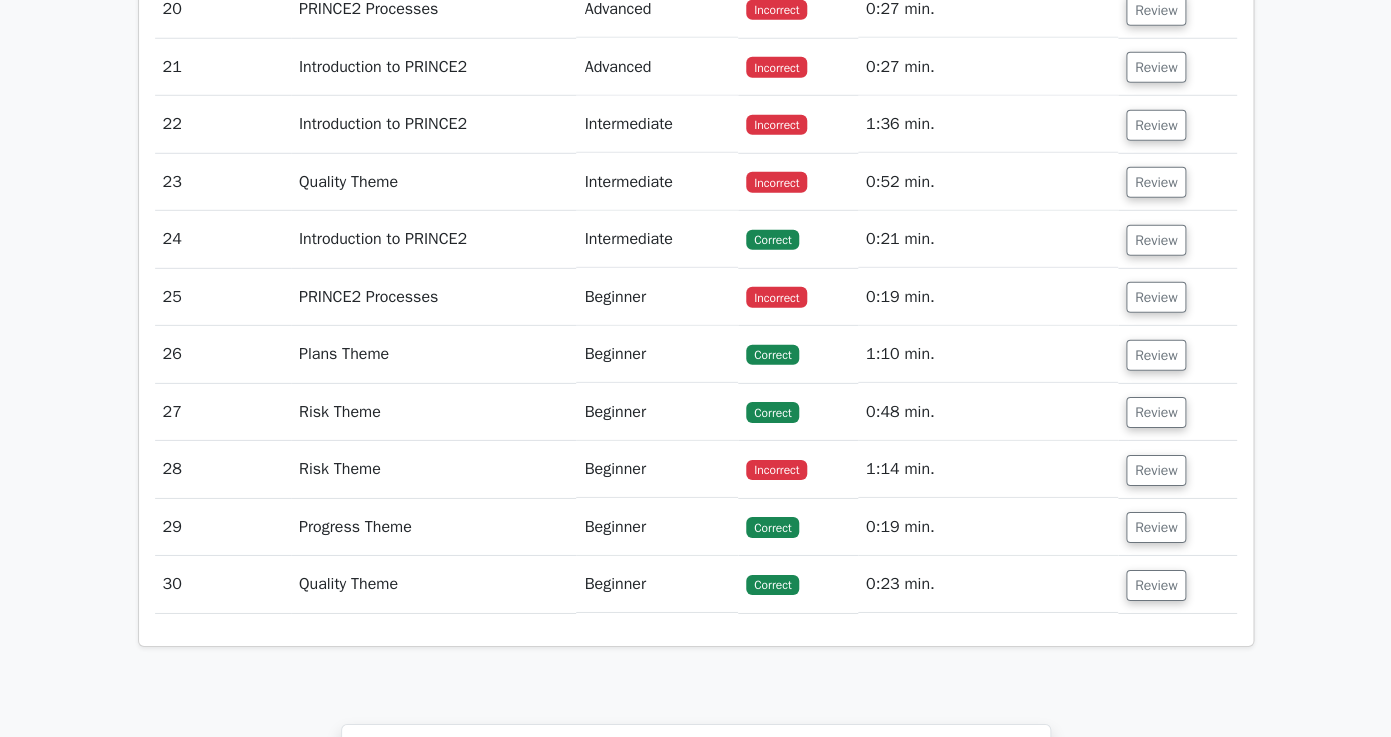 scroll, scrollTop: 4841, scrollLeft: 0, axis: vertical 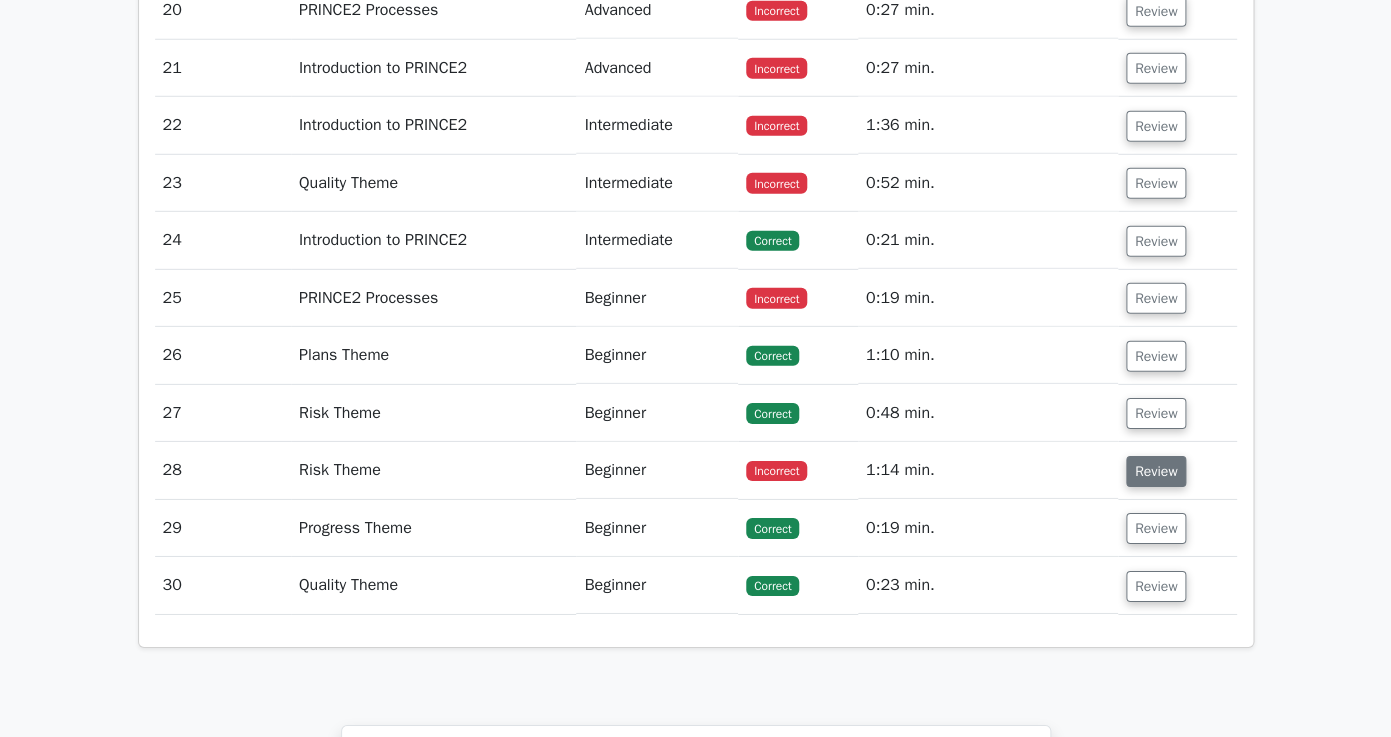 click on "Review" at bounding box center (1156, 471) 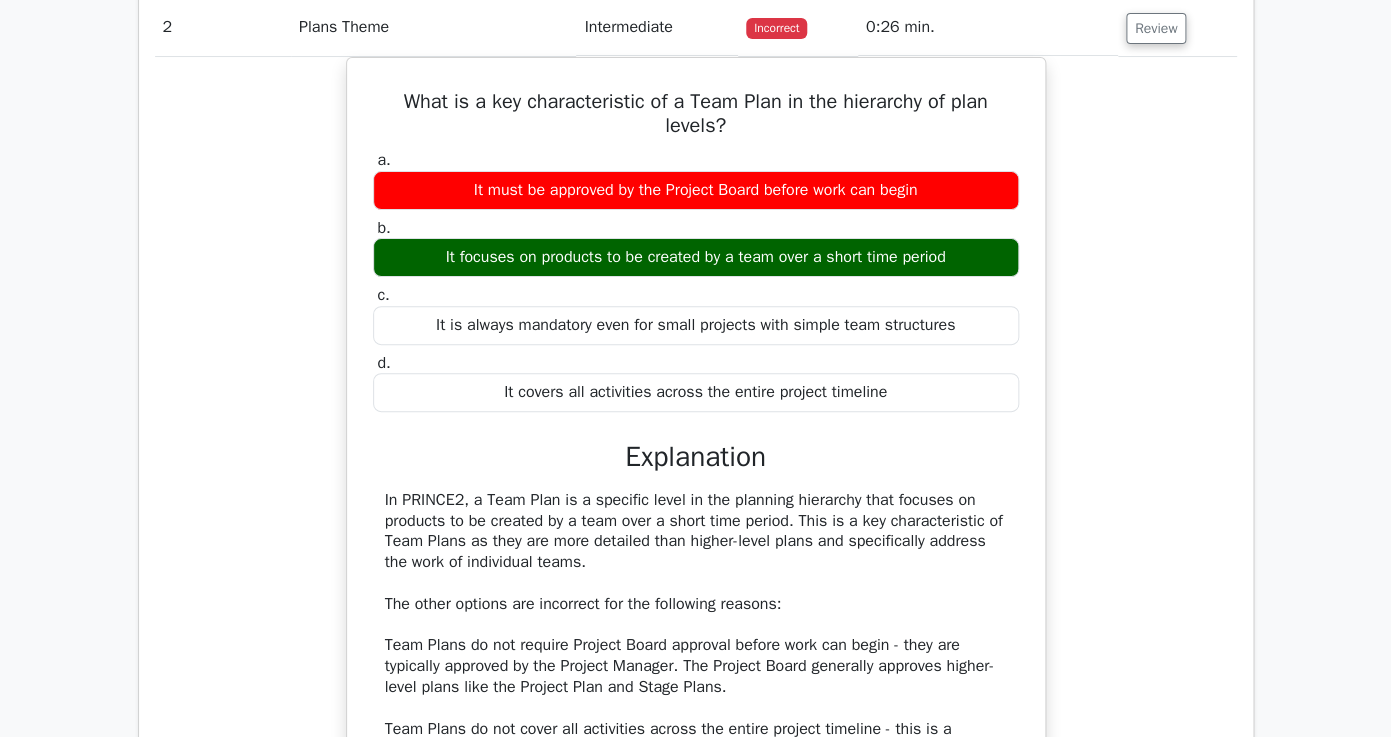 scroll, scrollTop: 2828, scrollLeft: 0, axis: vertical 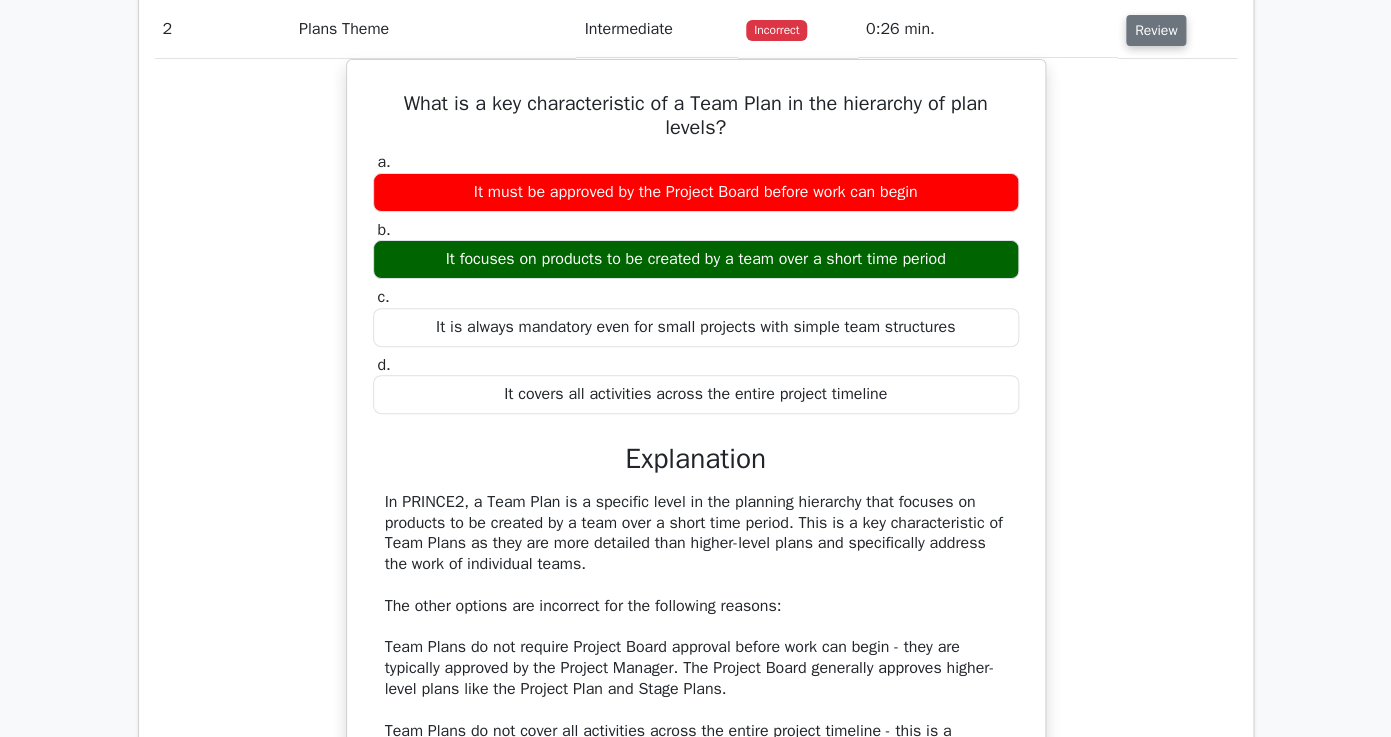 click on "Review" at bounding box center [1156, 30] 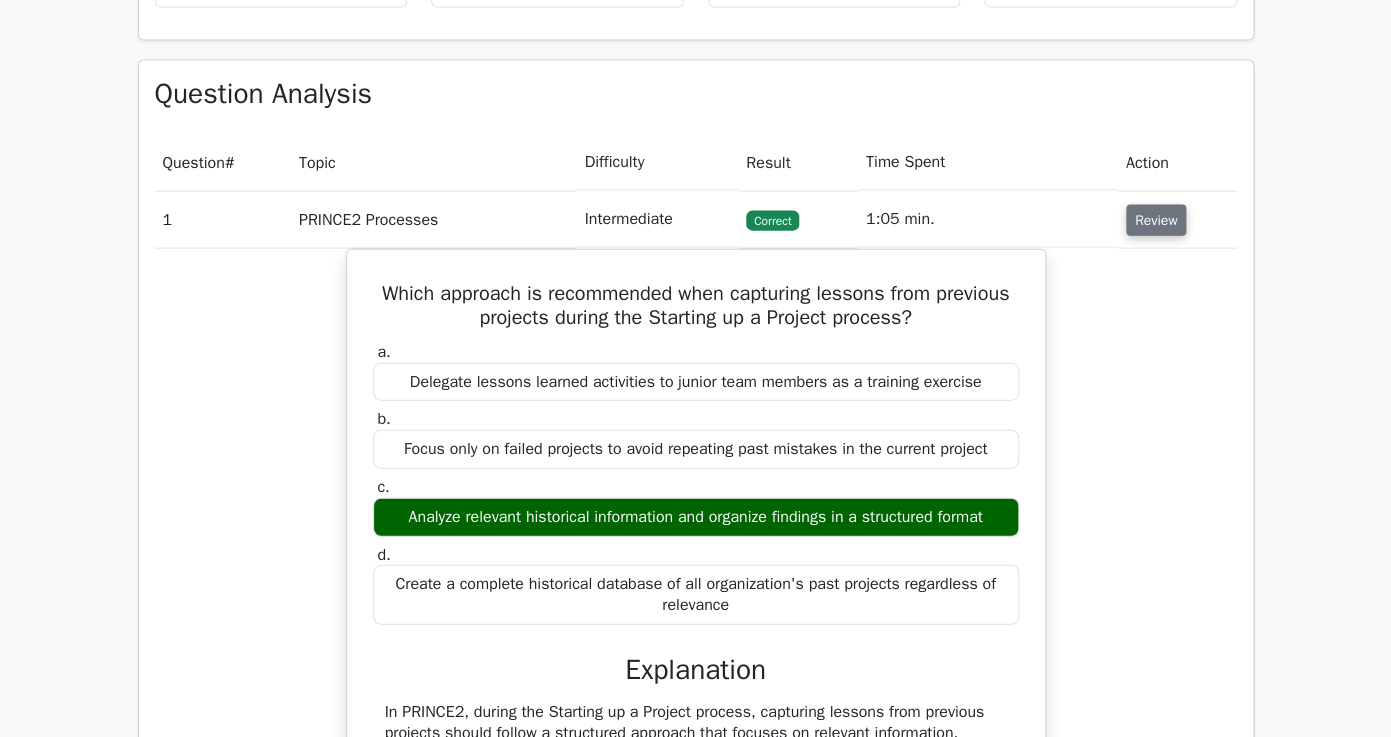 scroll, scrollTop: 1515, scrollLeft: 0, axis: vertical 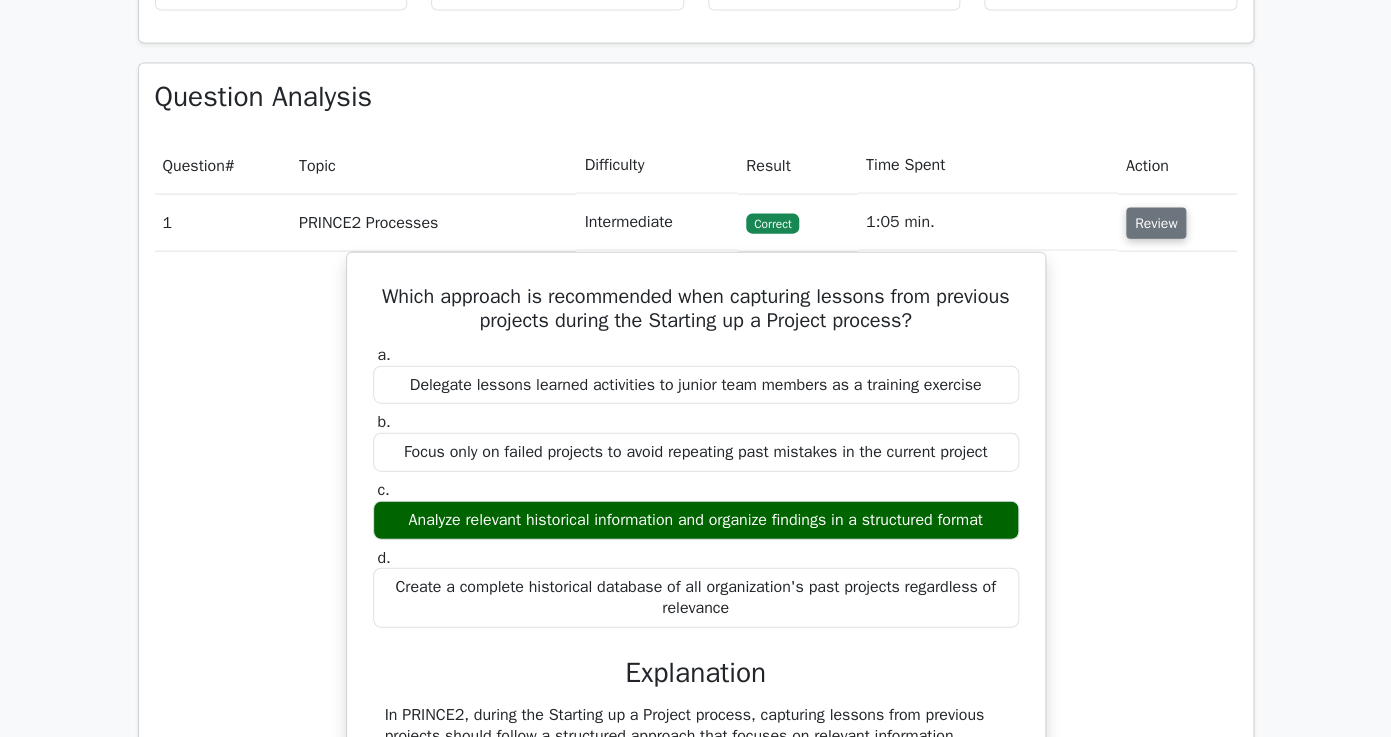 click on "Review" at bounding box center [1156, 223] 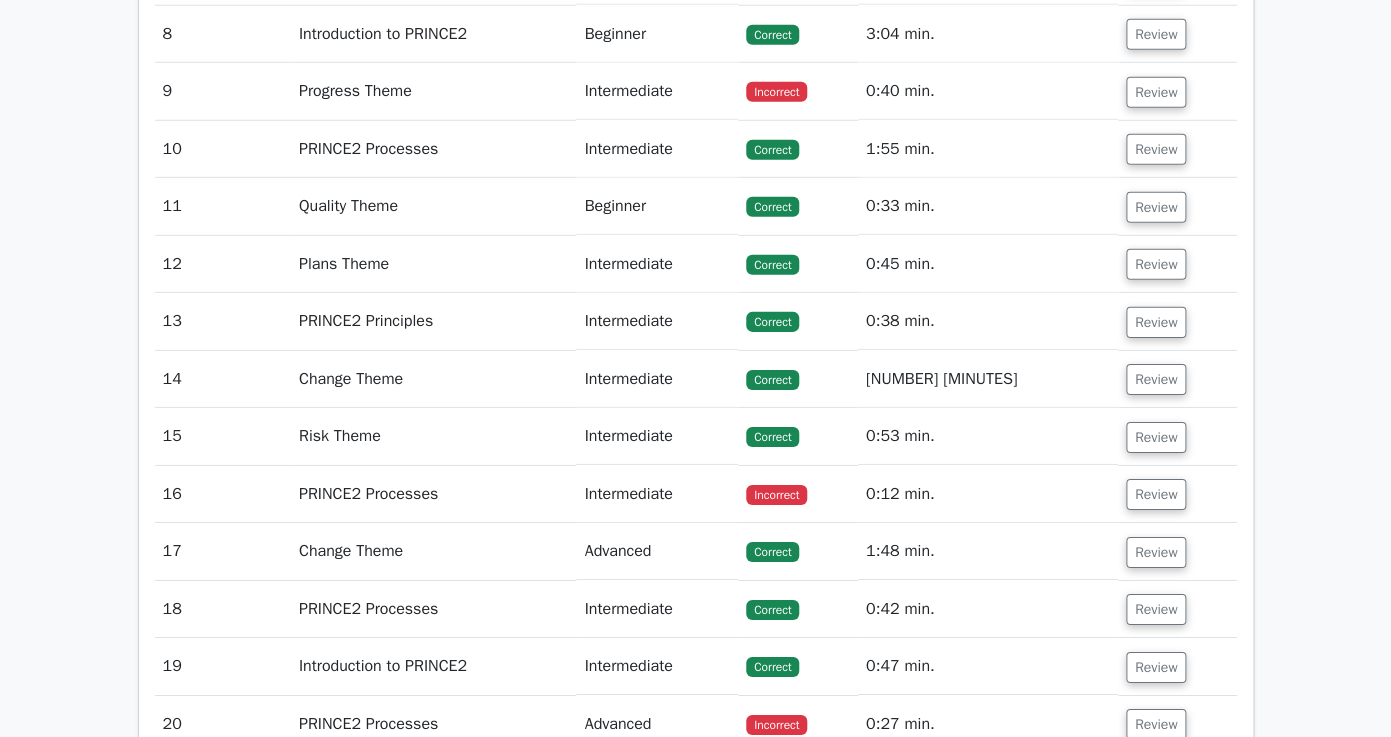 scroll, scrollTop: 2115, scrollLeft: 0, axis: vertical 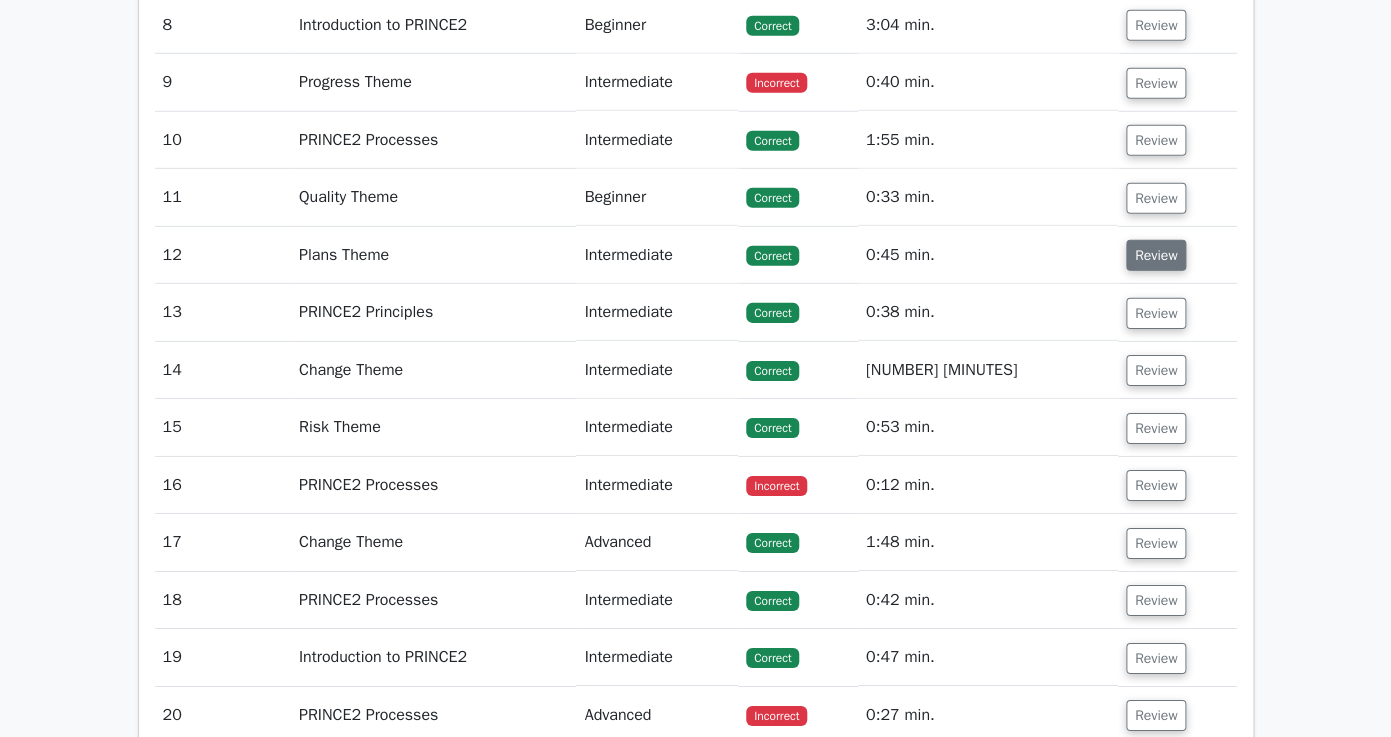 click on "Review" at bounding box center (1156, 255) 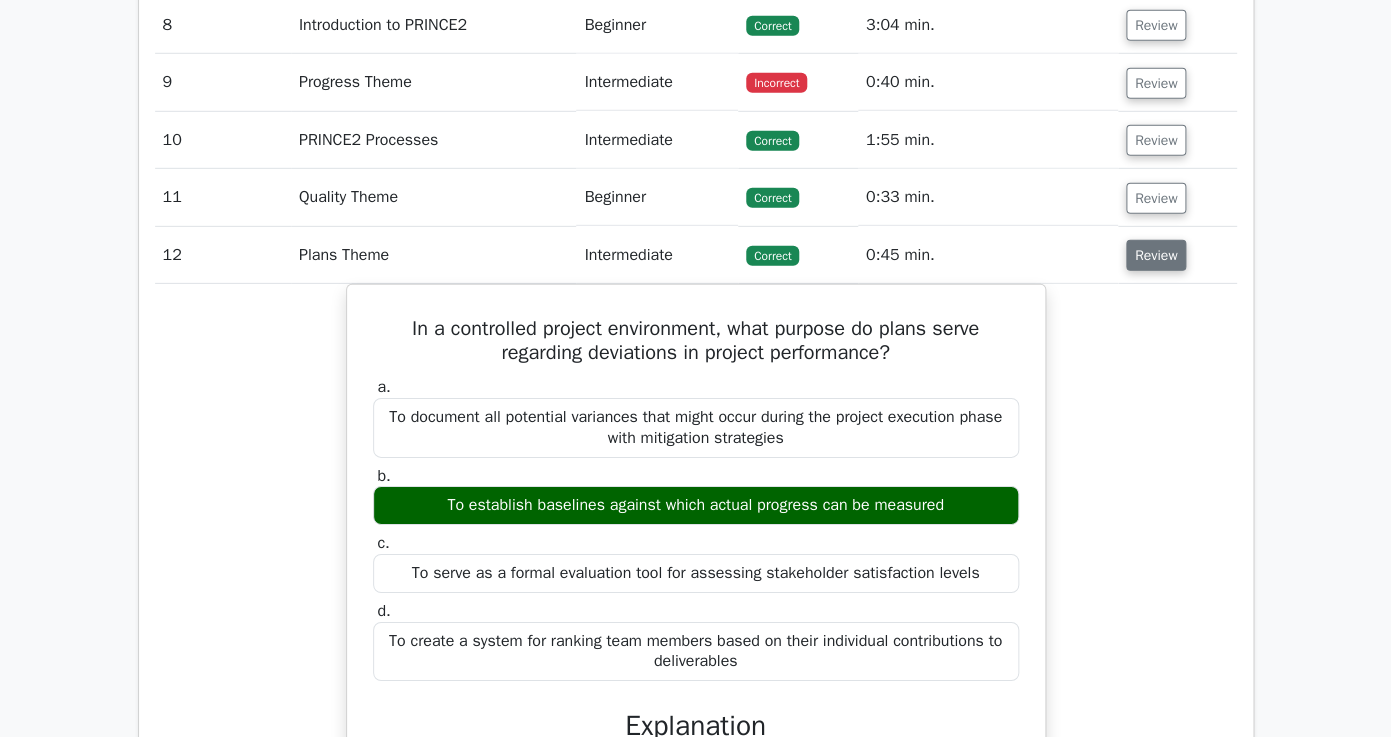 click on "Review" at bounding box center (1156, 255) 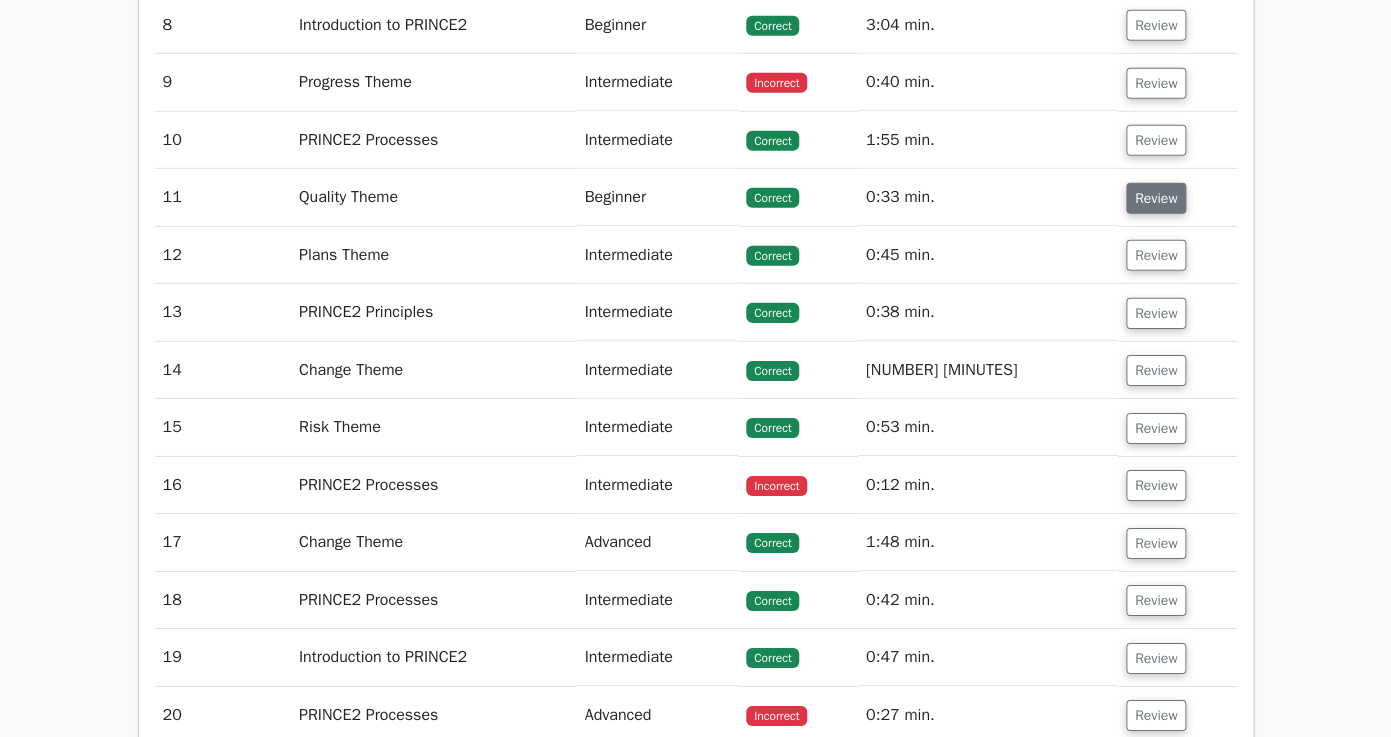 click on "Review" at bounding box center (1156, 198) 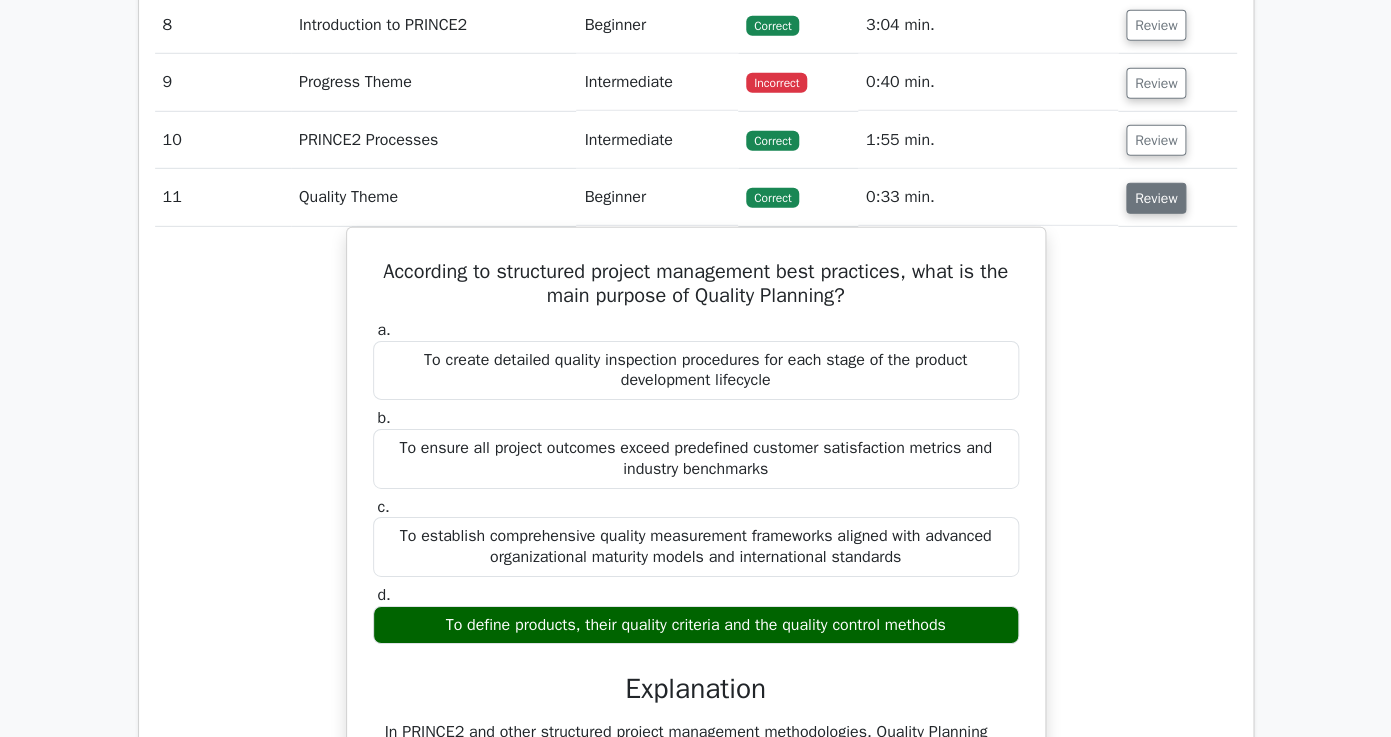 click on "Review" at bounding box center (1156, 198) 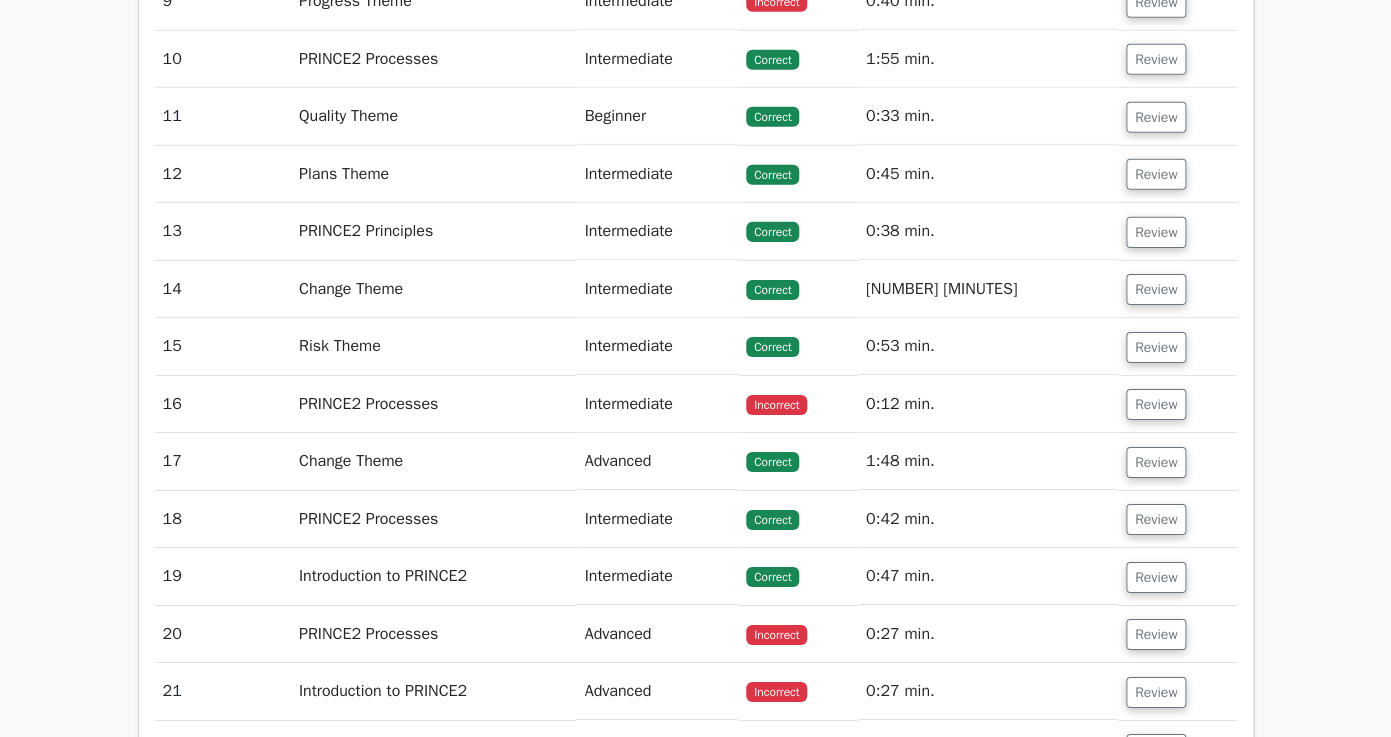 scroll, scrollTop: 2198, scrollLeft: 0, axis: vertical 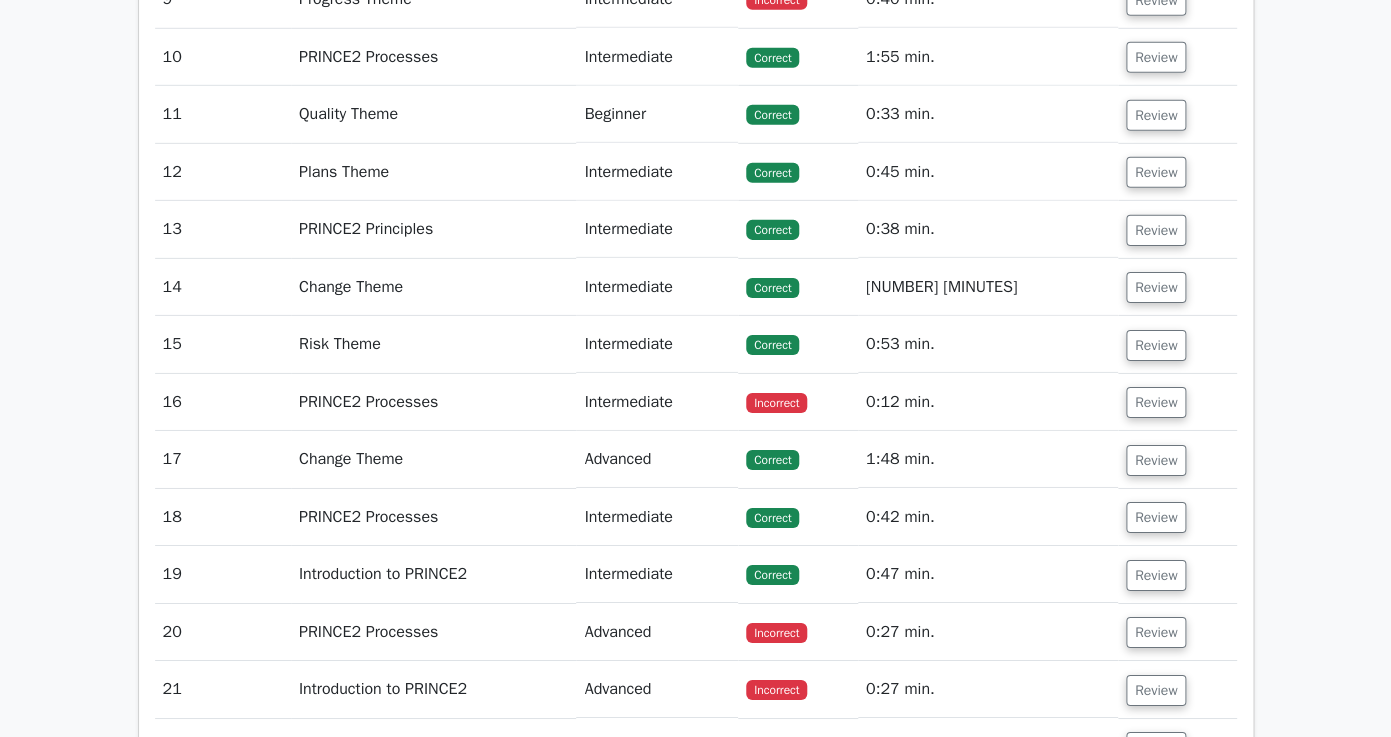 click on "Review" at bounding box center [1177, 459] 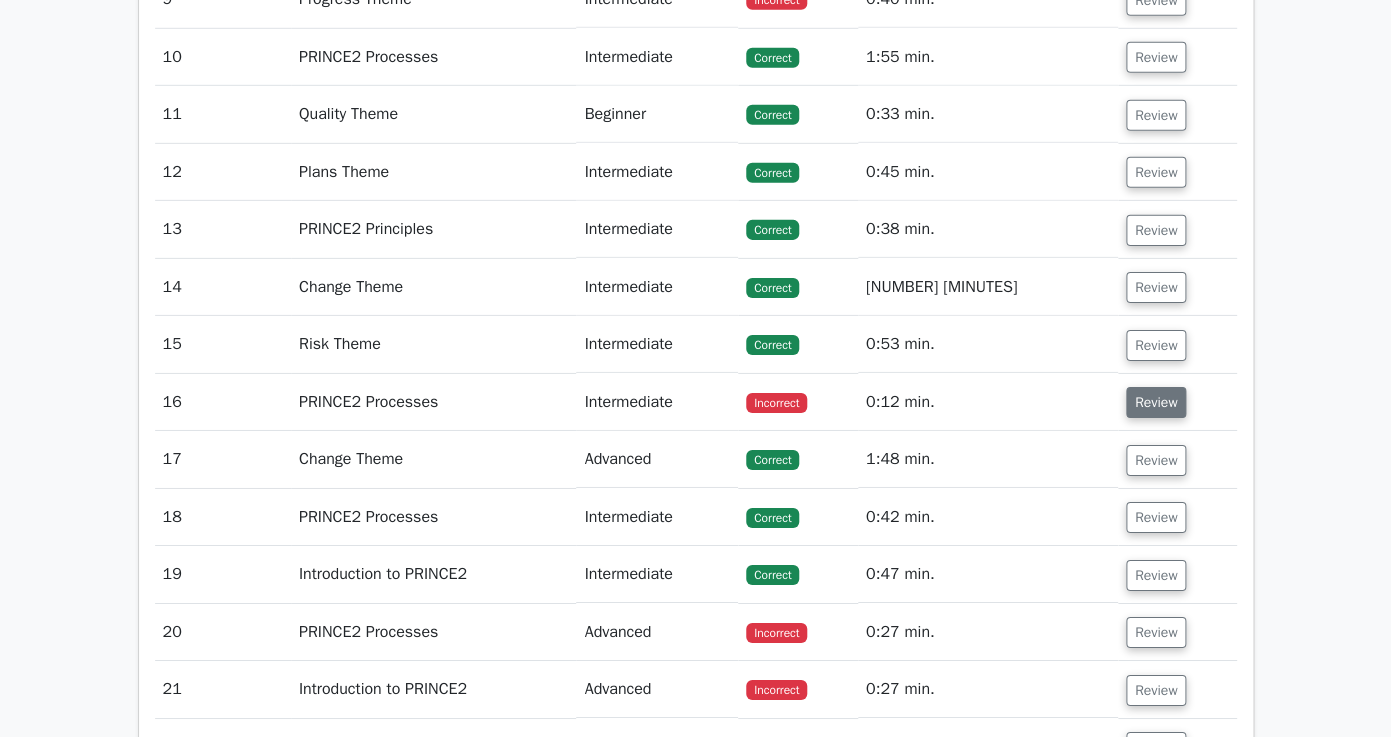 click on "Review" at bounding box center (1156, 402) 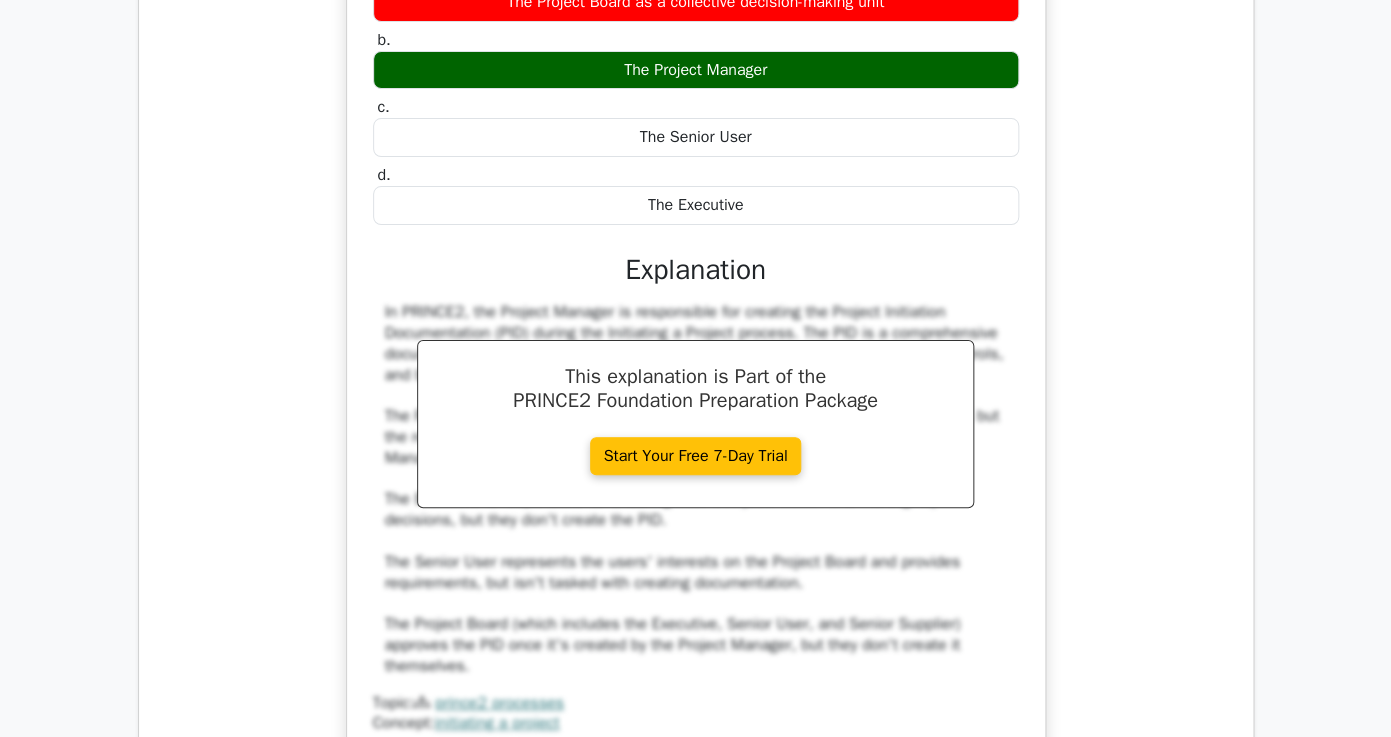 scroll, scrollTop: 2794, scrollLeft: 0, axis: vertical 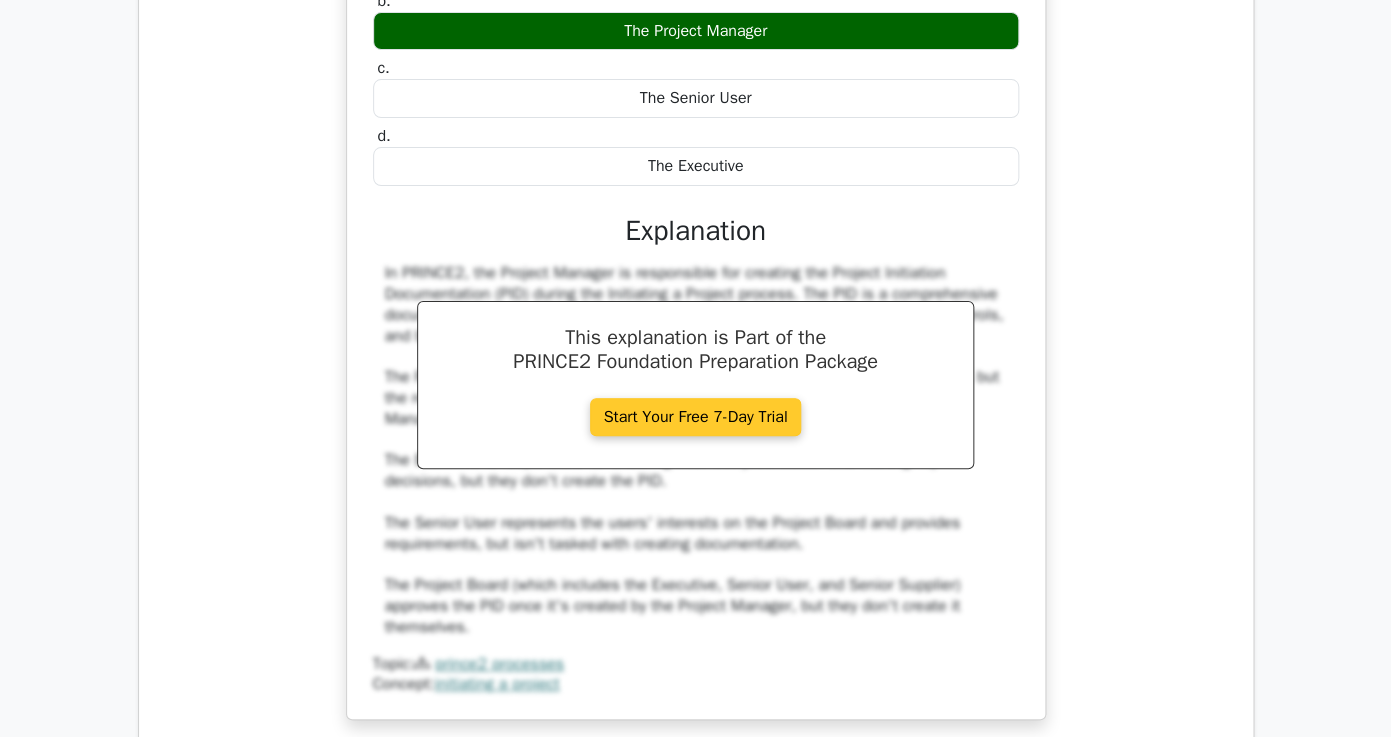 click on "Start Your Free 7-Day Trial" at bounding box center (695, 417) 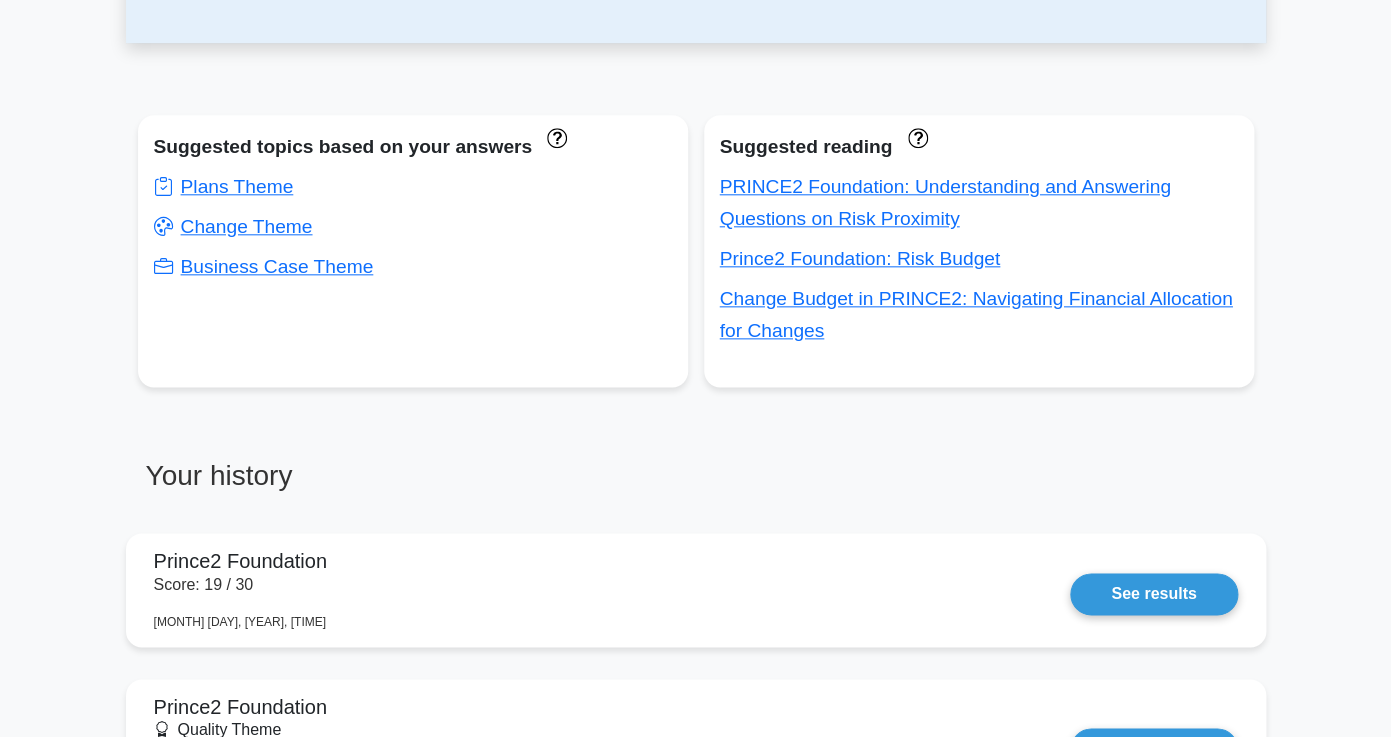 scroll, scrollTop: 684, scrollLeft: 0, axis: vertical 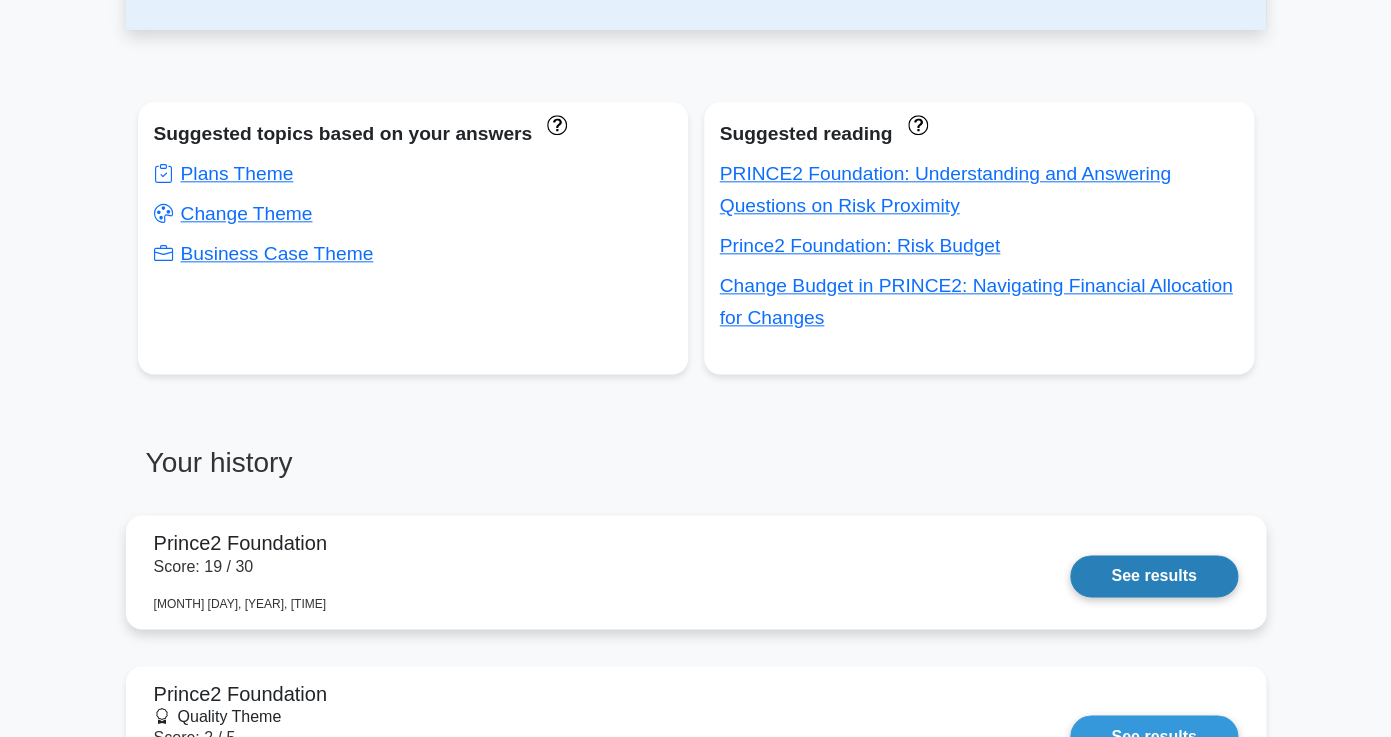 click on "See results" at bounding box center (1153, 576) 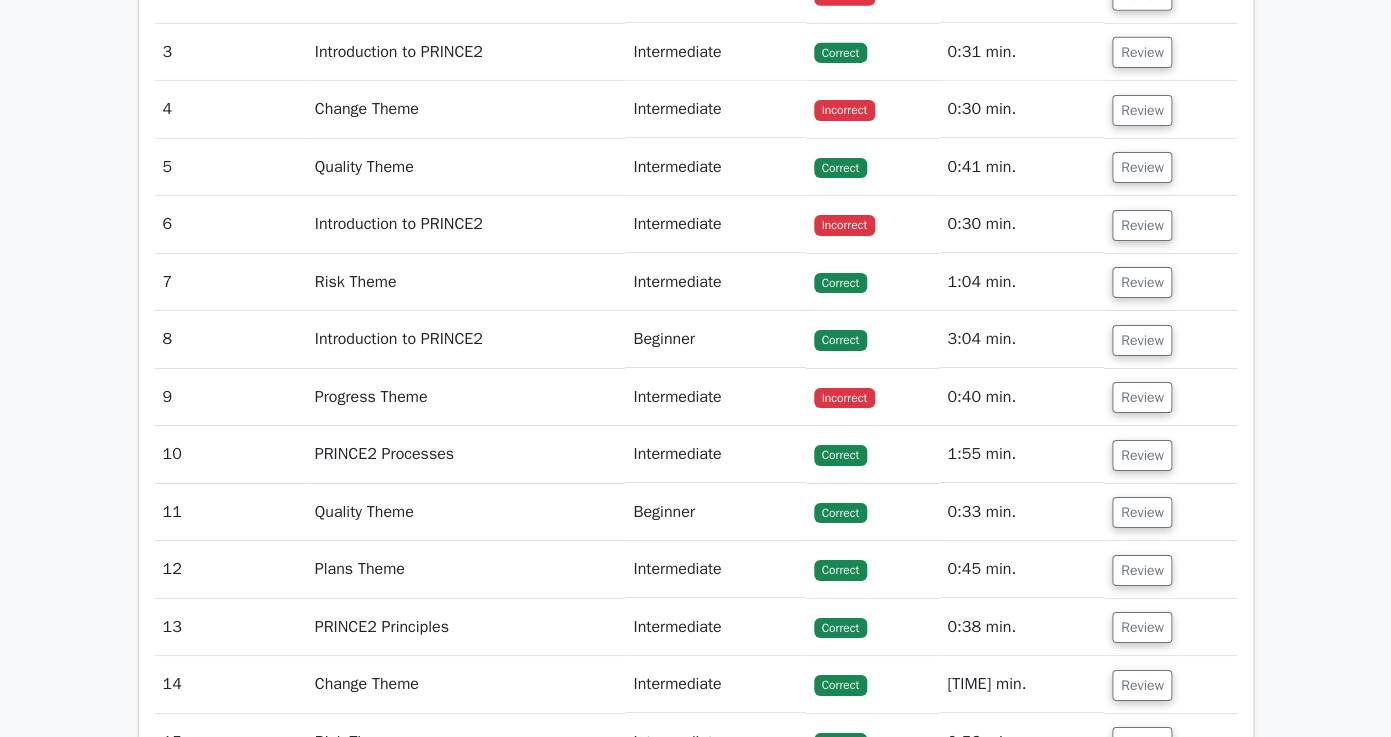 scroll, scrollTop: 2430, scrollLeft: 0, axis: vertical 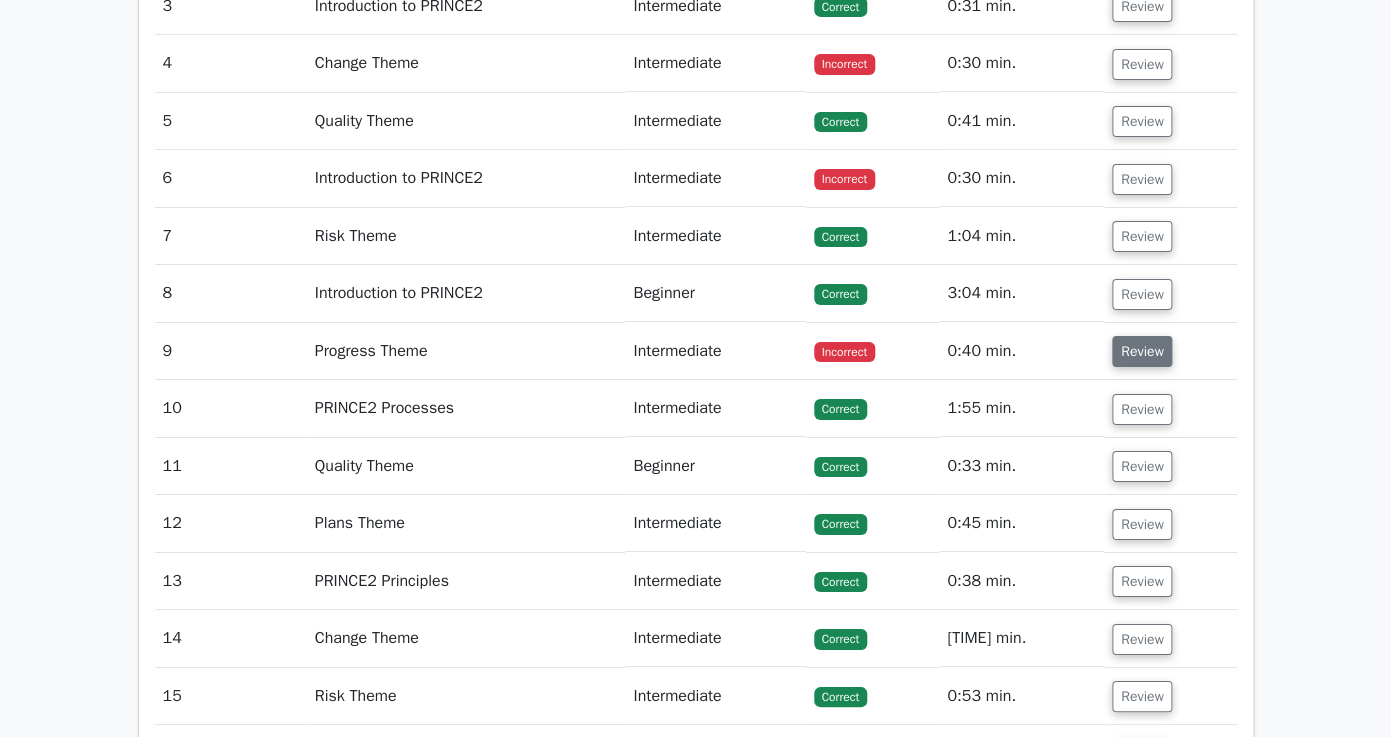click on "Review" at bounding box center [1142, 351] 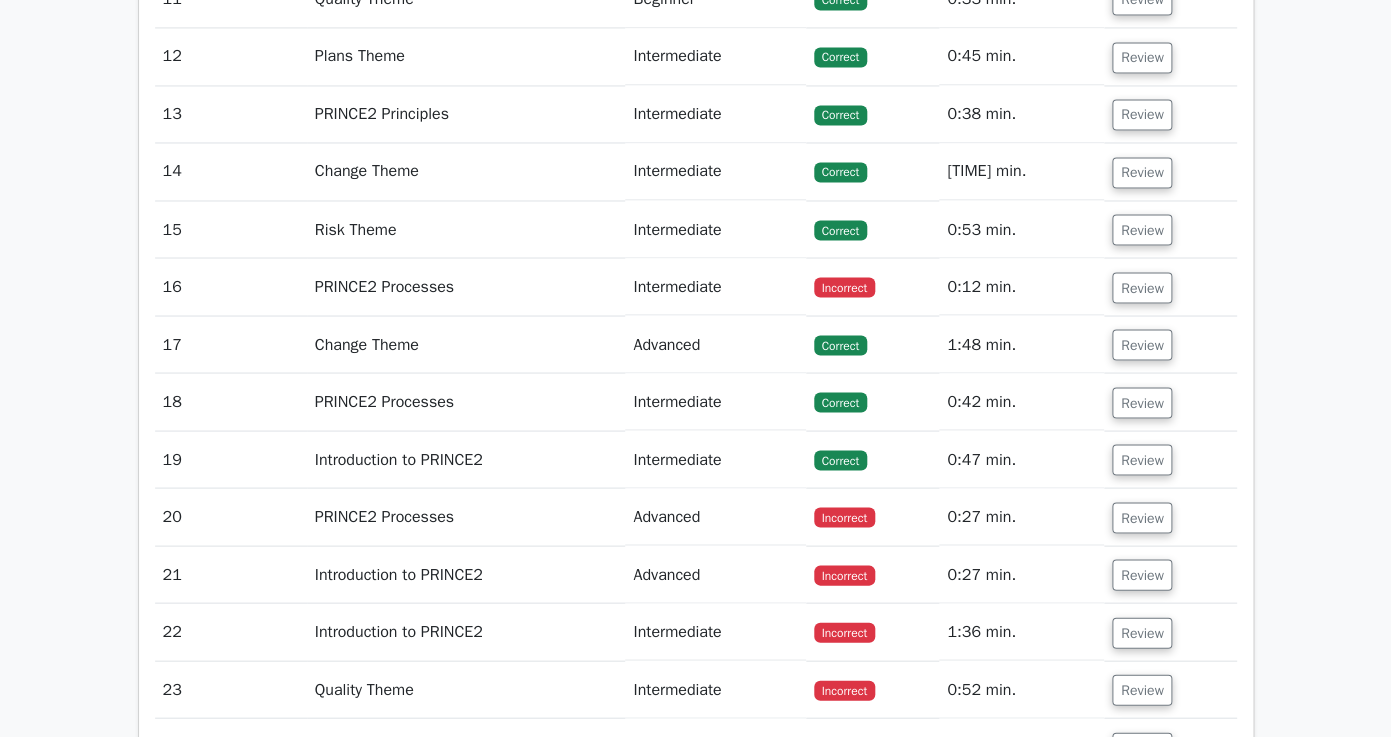 scroll, scrollTop: 3935, scrollLeft: 0, axis: vertical 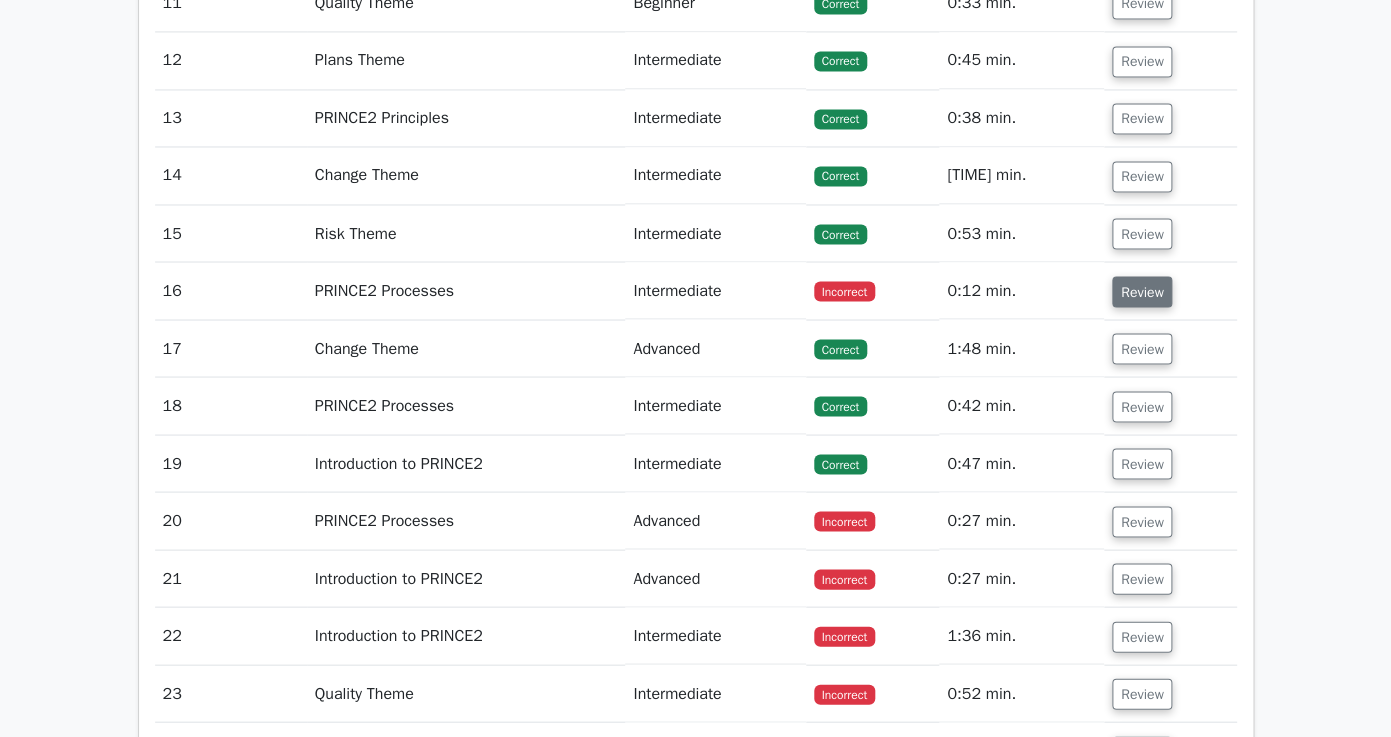 click on "Review" at bounding box center (1142, 291) 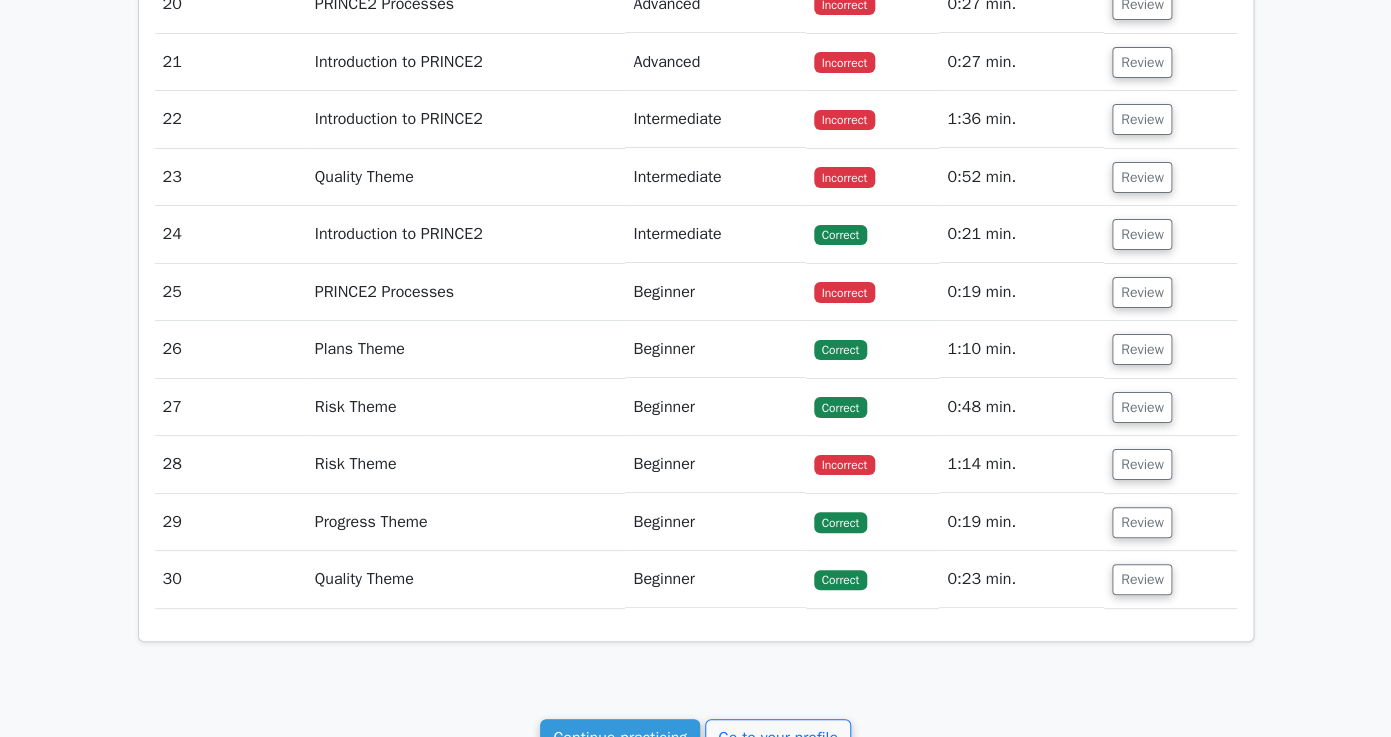 scroll, scrollTop: 5407, scrollLeft: 0, axis: vertical 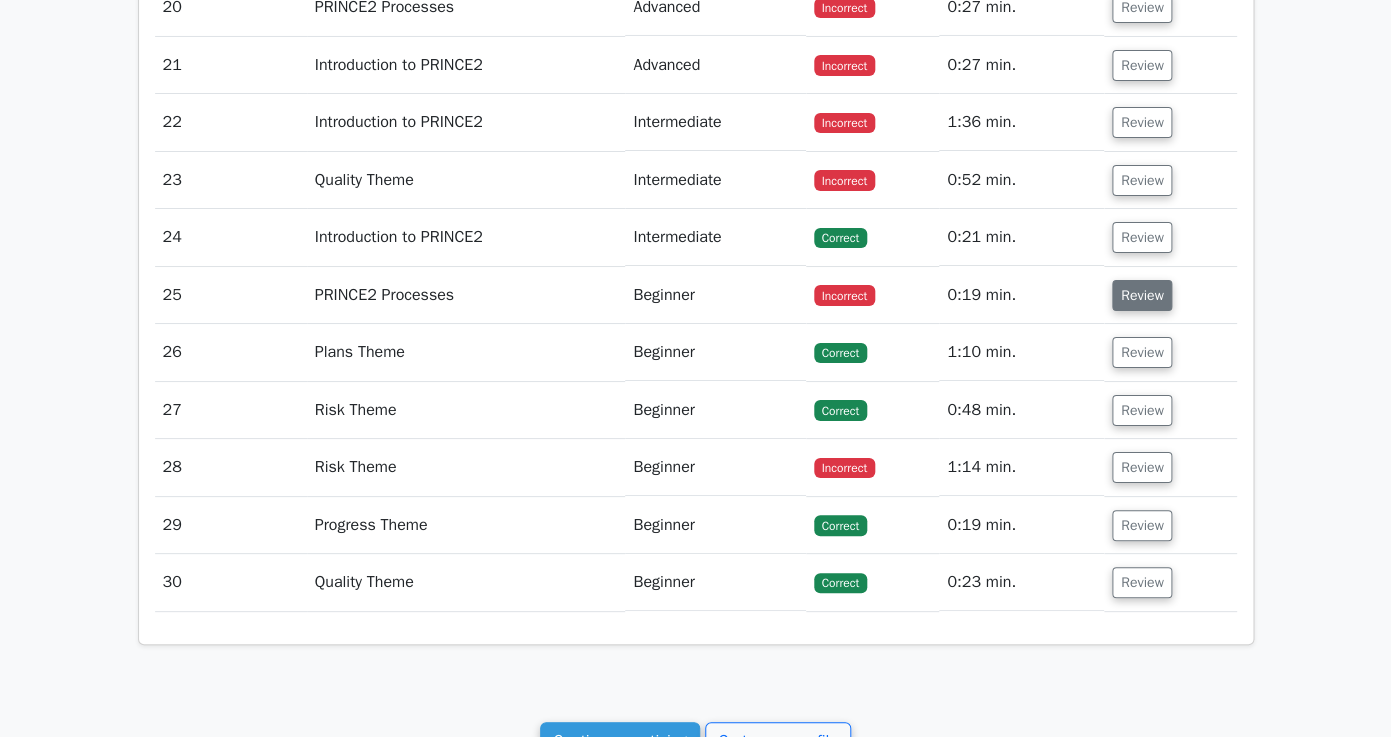 click on "Review" at bounding box center [1142, 295] 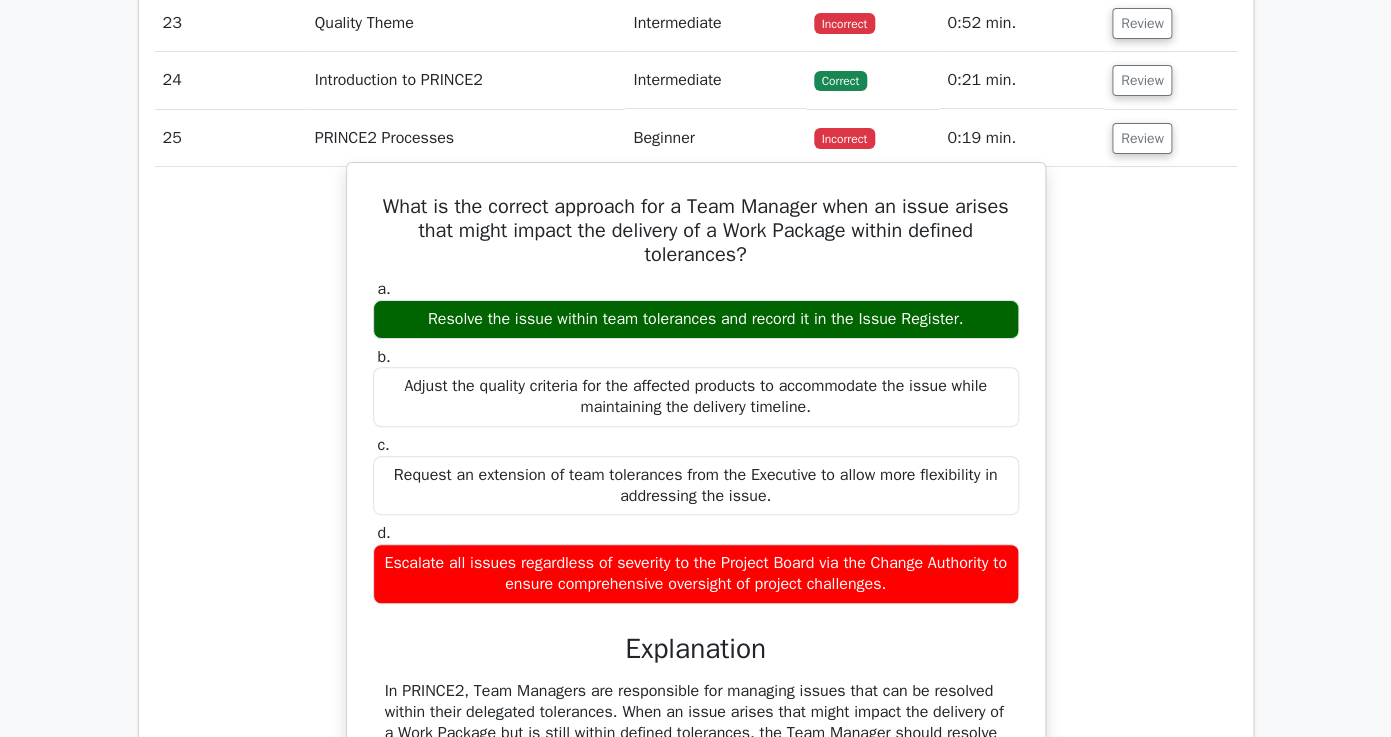 scroll, scrollTop: 5562, scrollLeft: 0, axis: vertical 